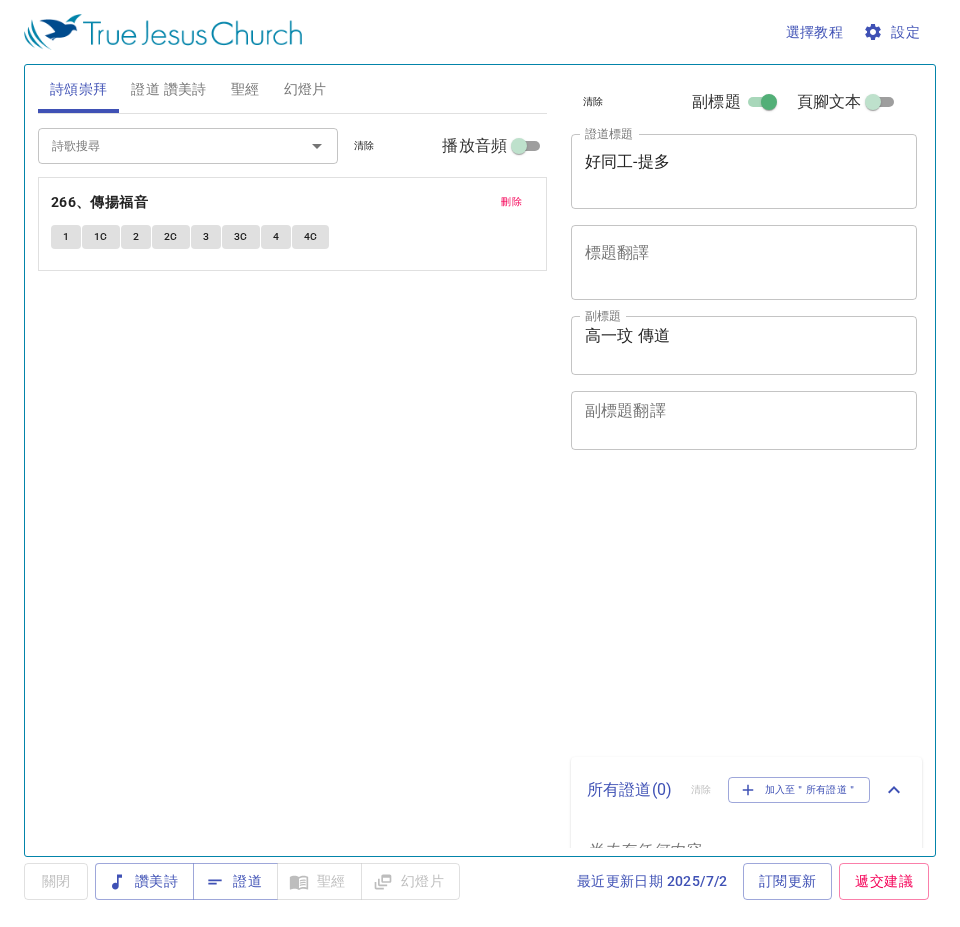 scroll, scrollTop: 0, scrollLeft: 0, axis: both 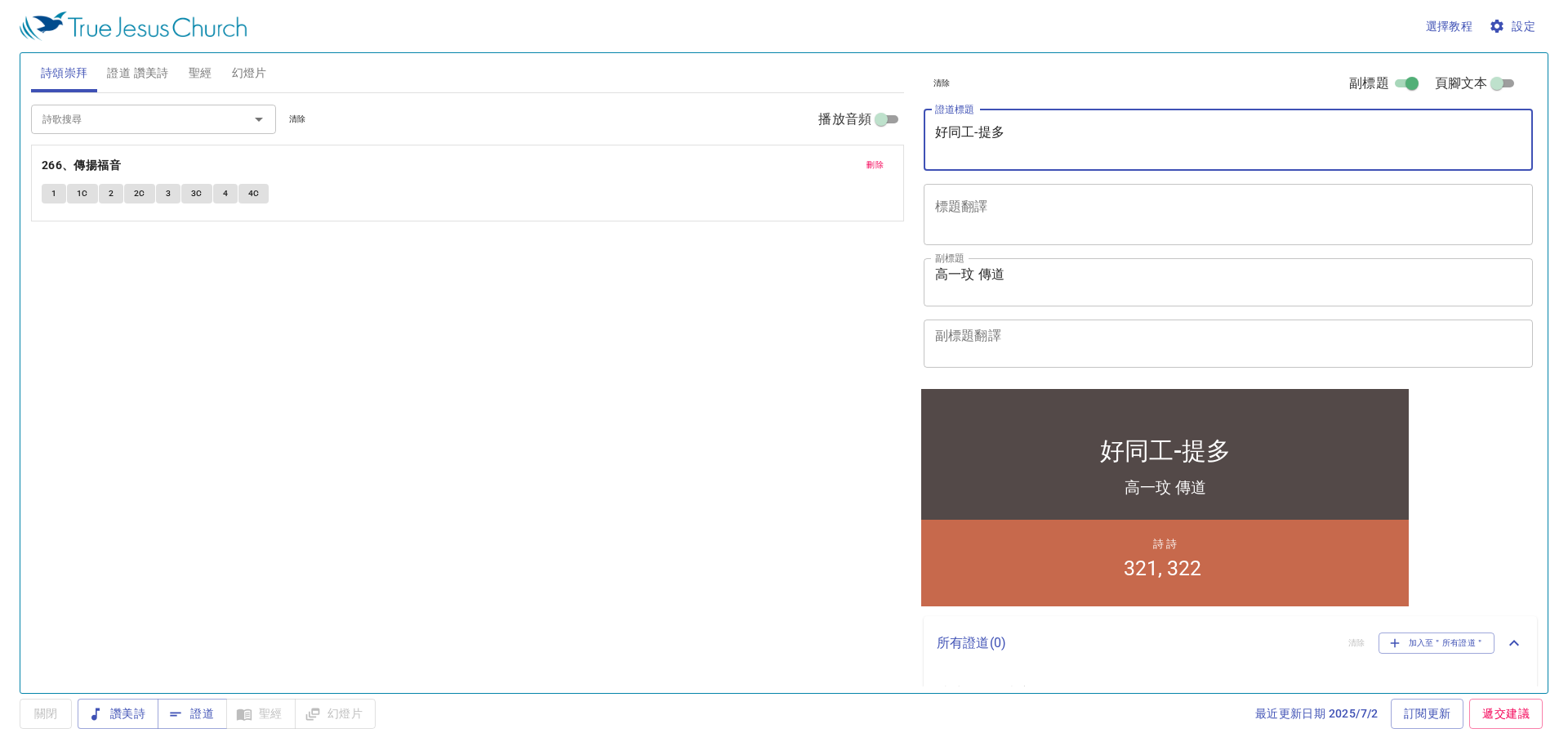 drag, startPoint x: 935, startPoint y: 137, endPoint x: 1020, endPoint y: 142, distance: 85.146932 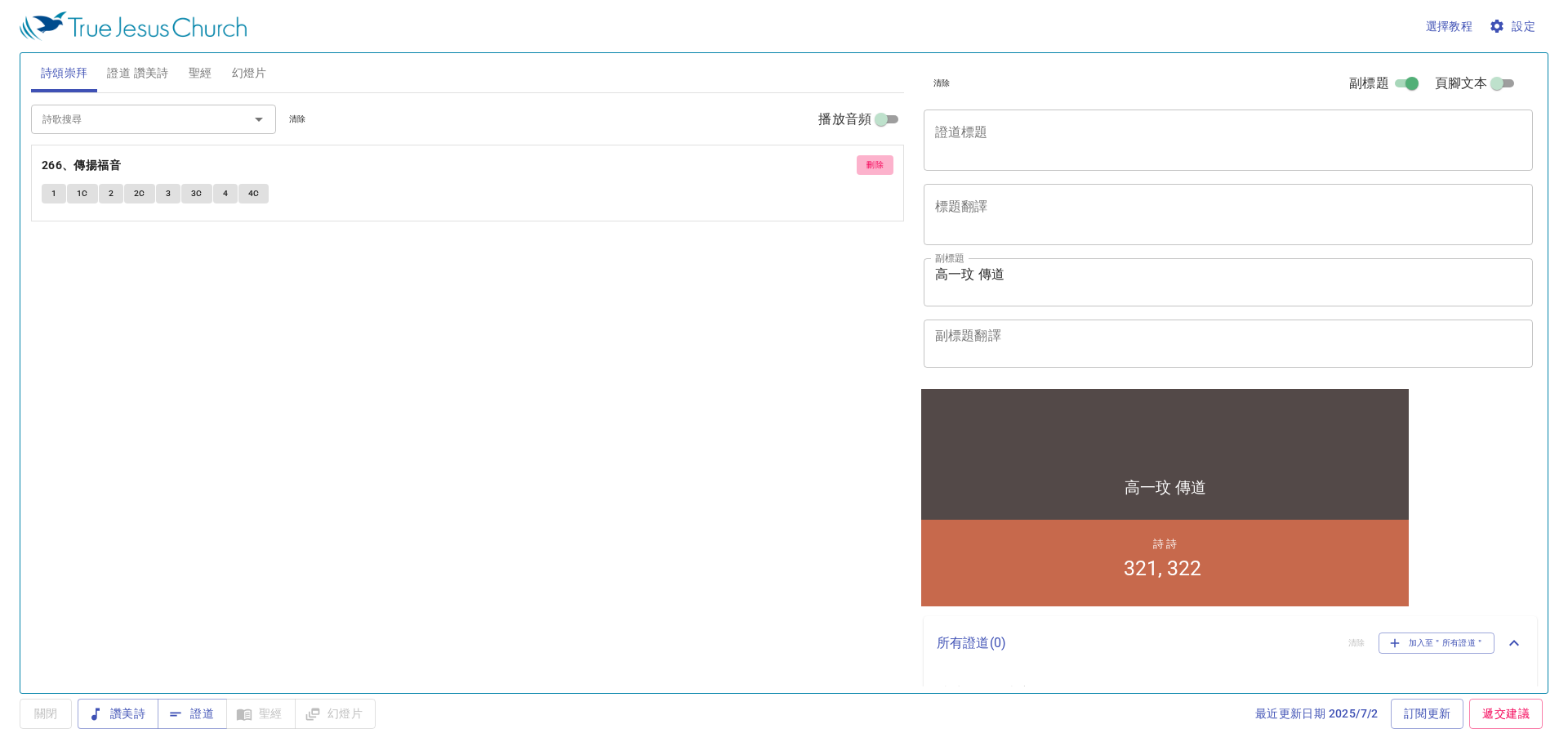 click on "刪除" at bounding box center [875, 165] 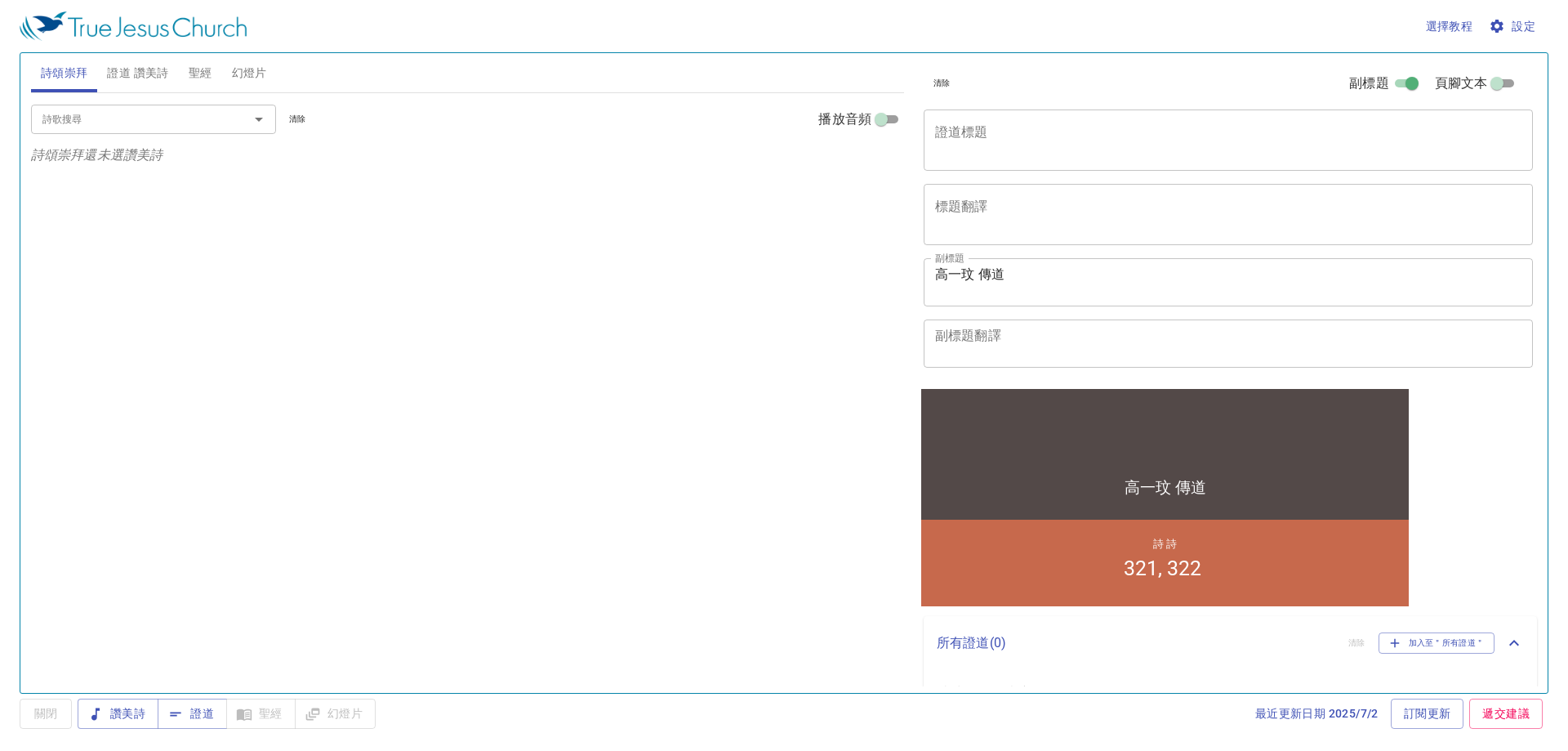 click on "證道 讚美詩" at bounding box center [137, 73] 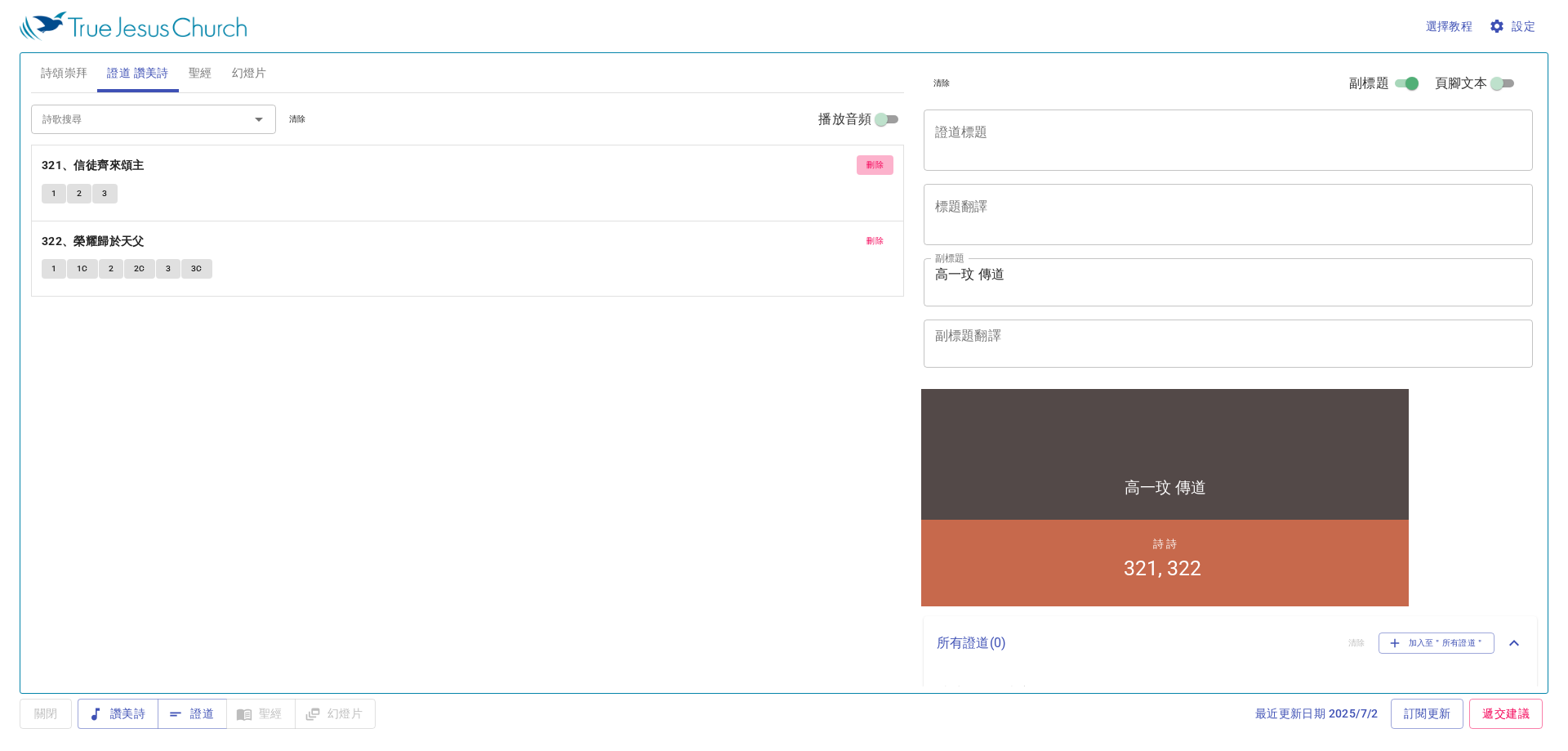 click on "刪除" at bounding box center [875, 165] 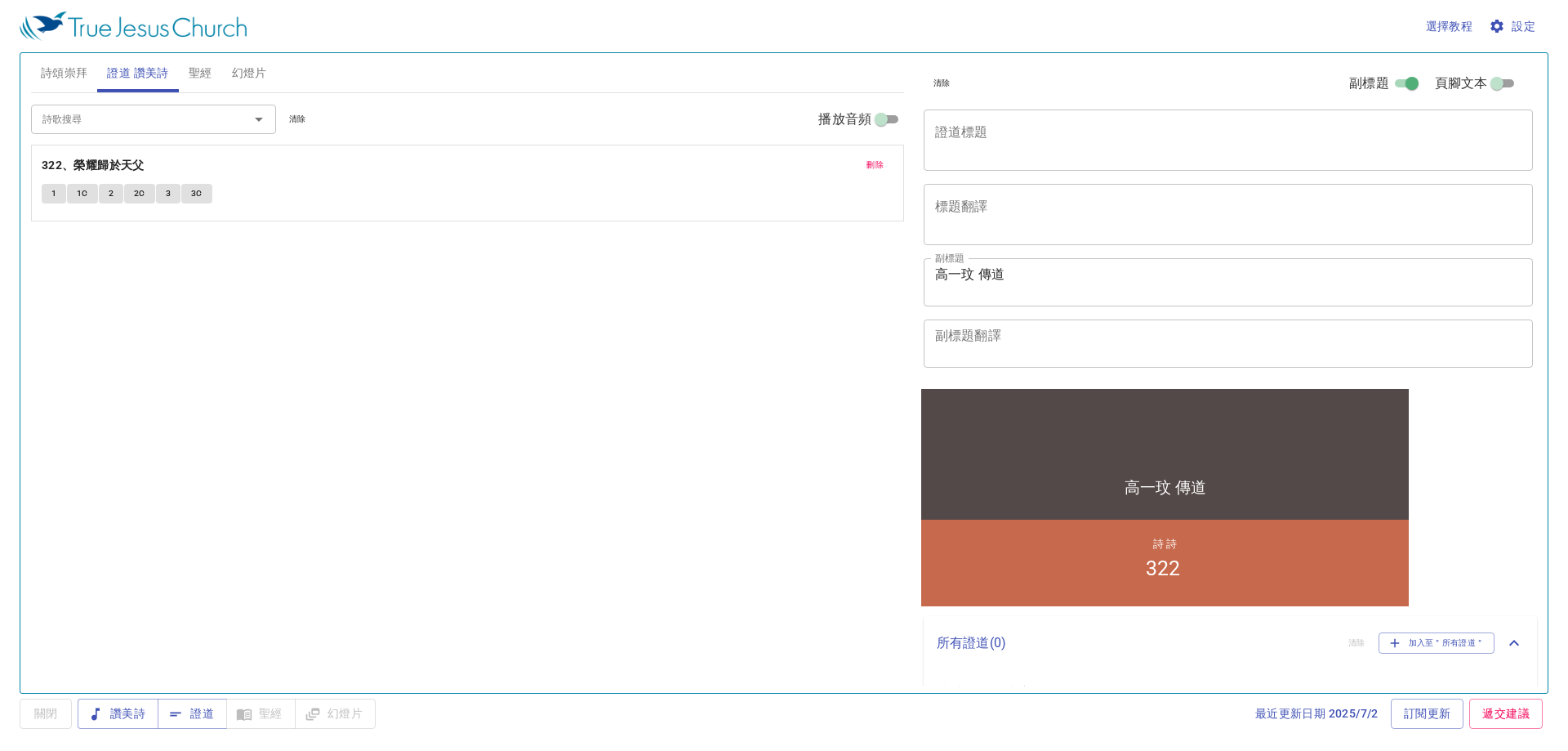 click on "刪除" at bounding box center (875, 165) 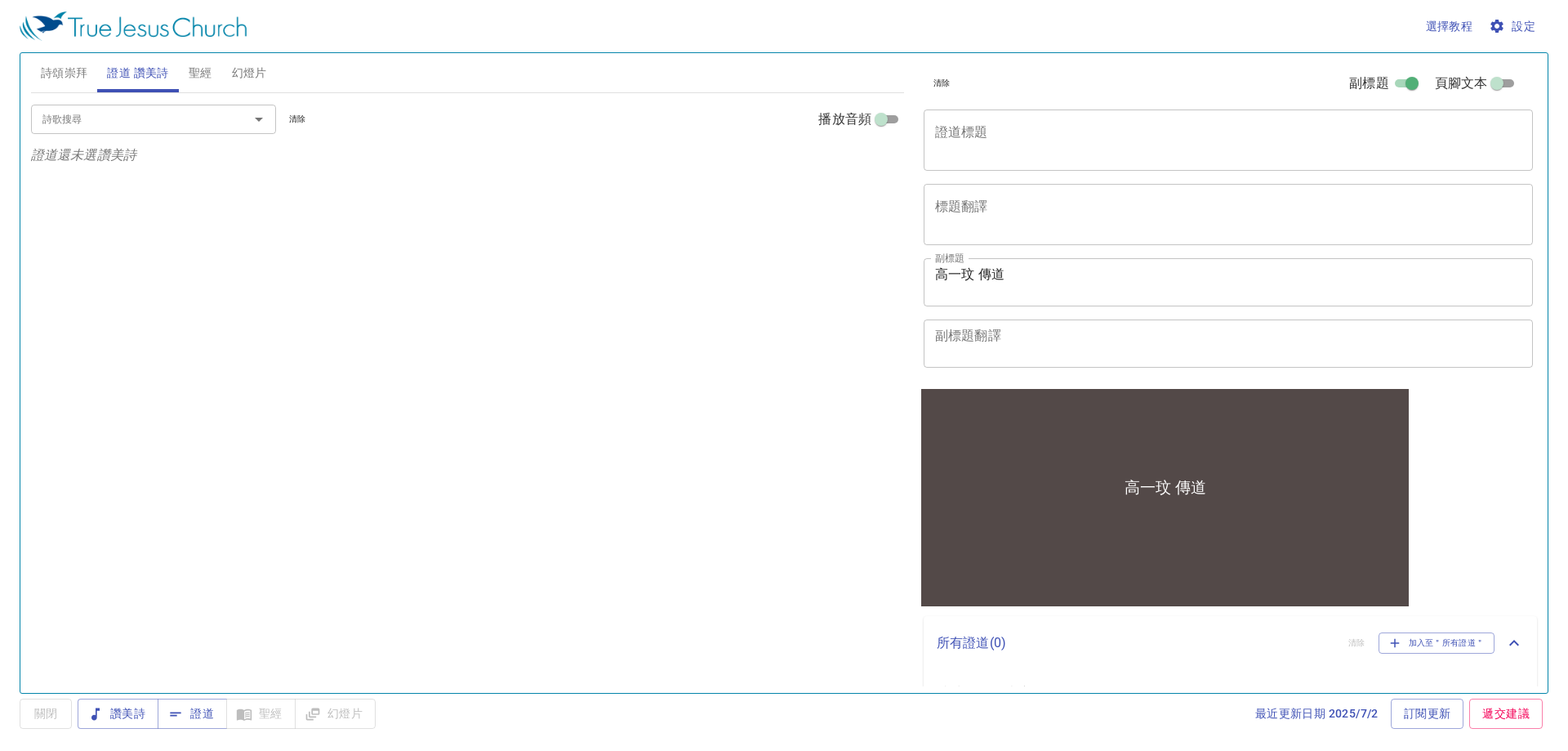 click on "詩頌崇拜" at bounding box center (65, 73) 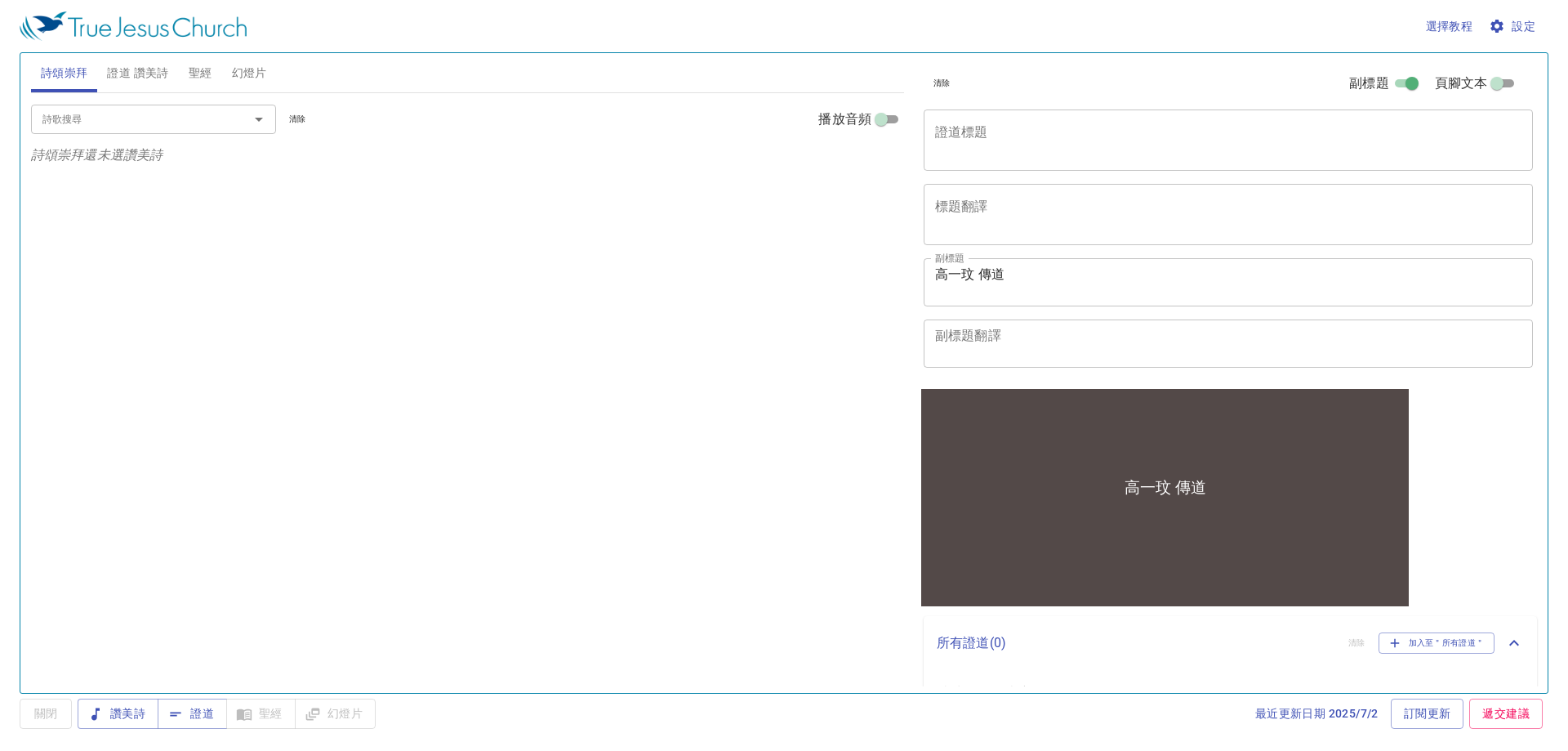 click on "證道標題" at bounding box center [1228, 140] 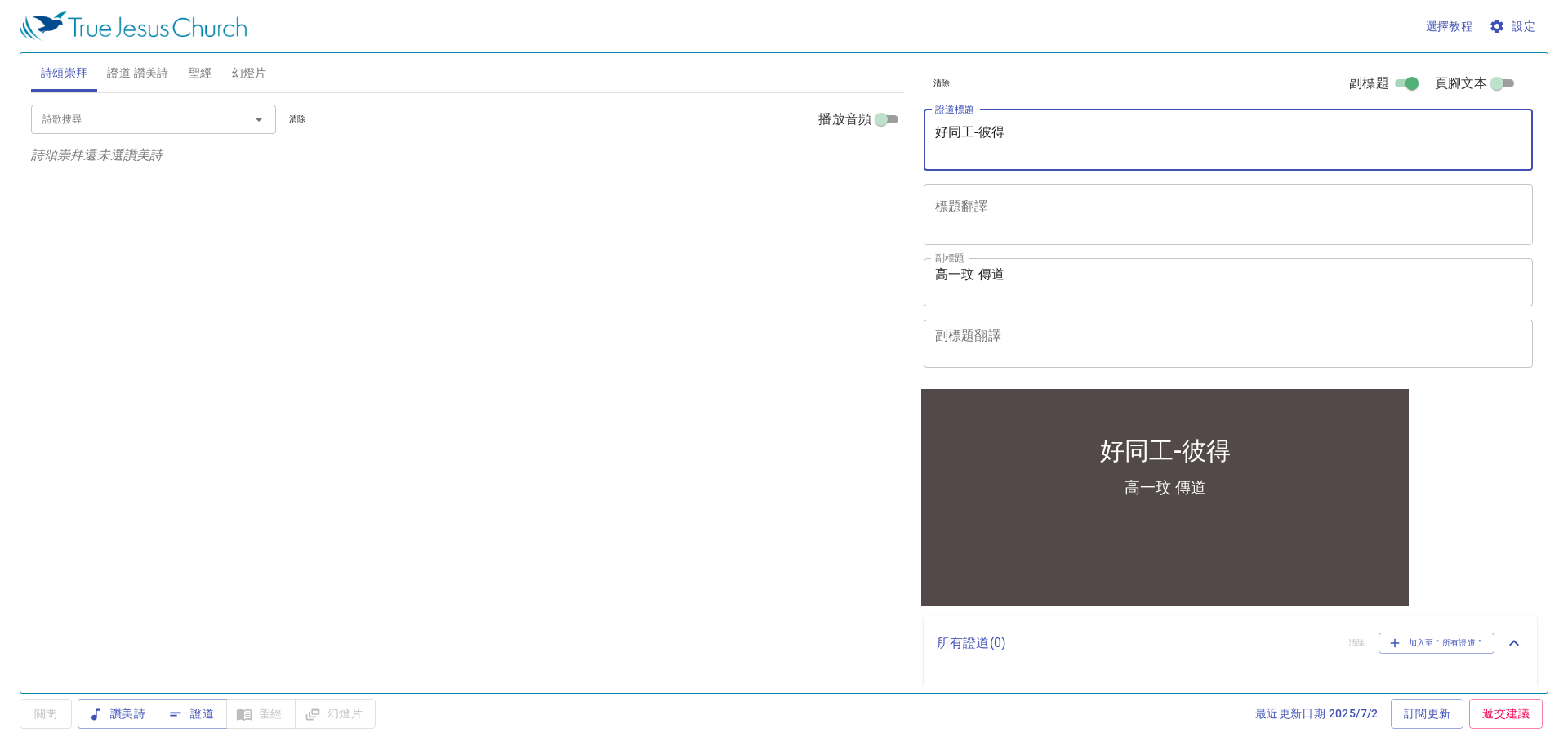 type on "好同工-彼得" 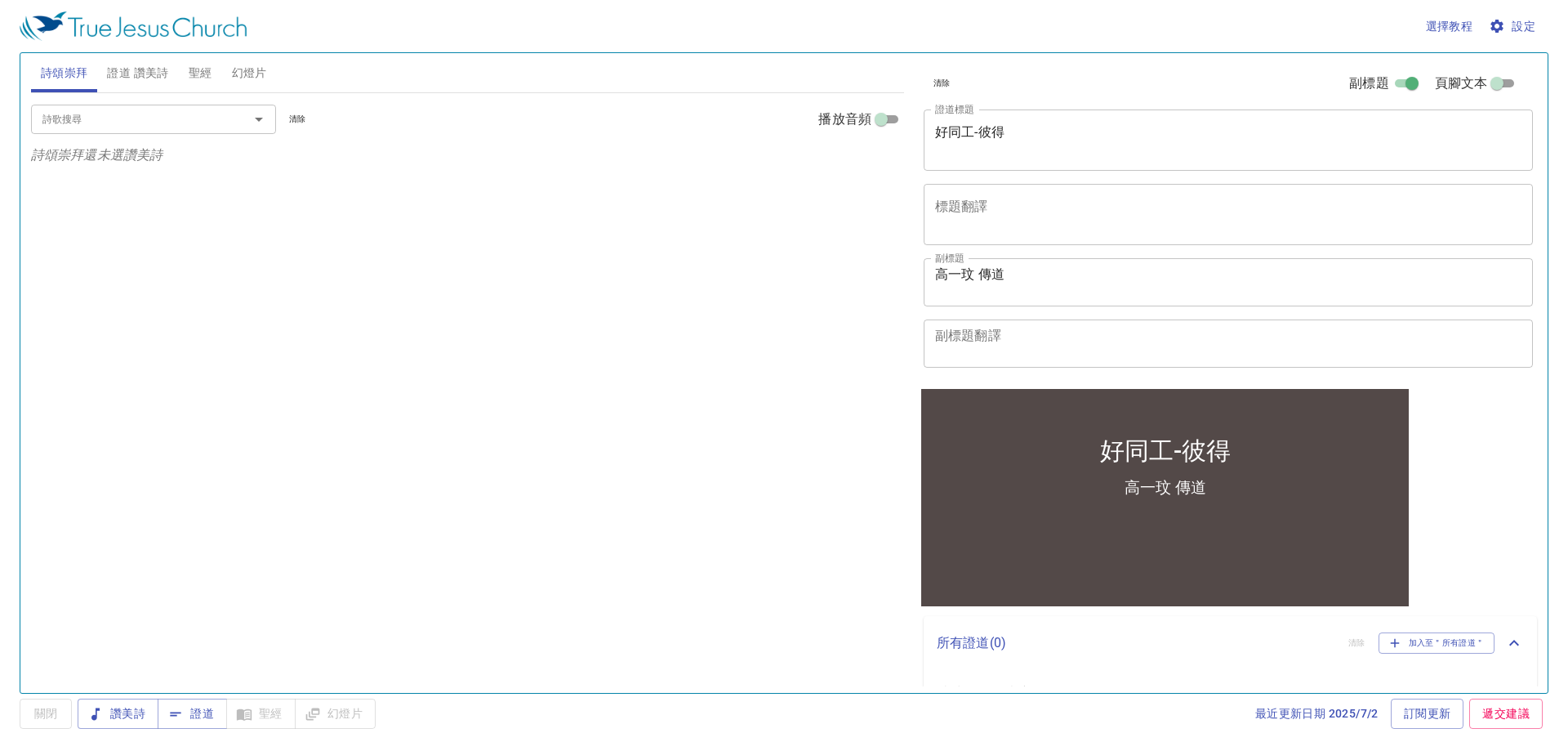 click on "x 標題翻譯" at bounding box center (1228, 214) 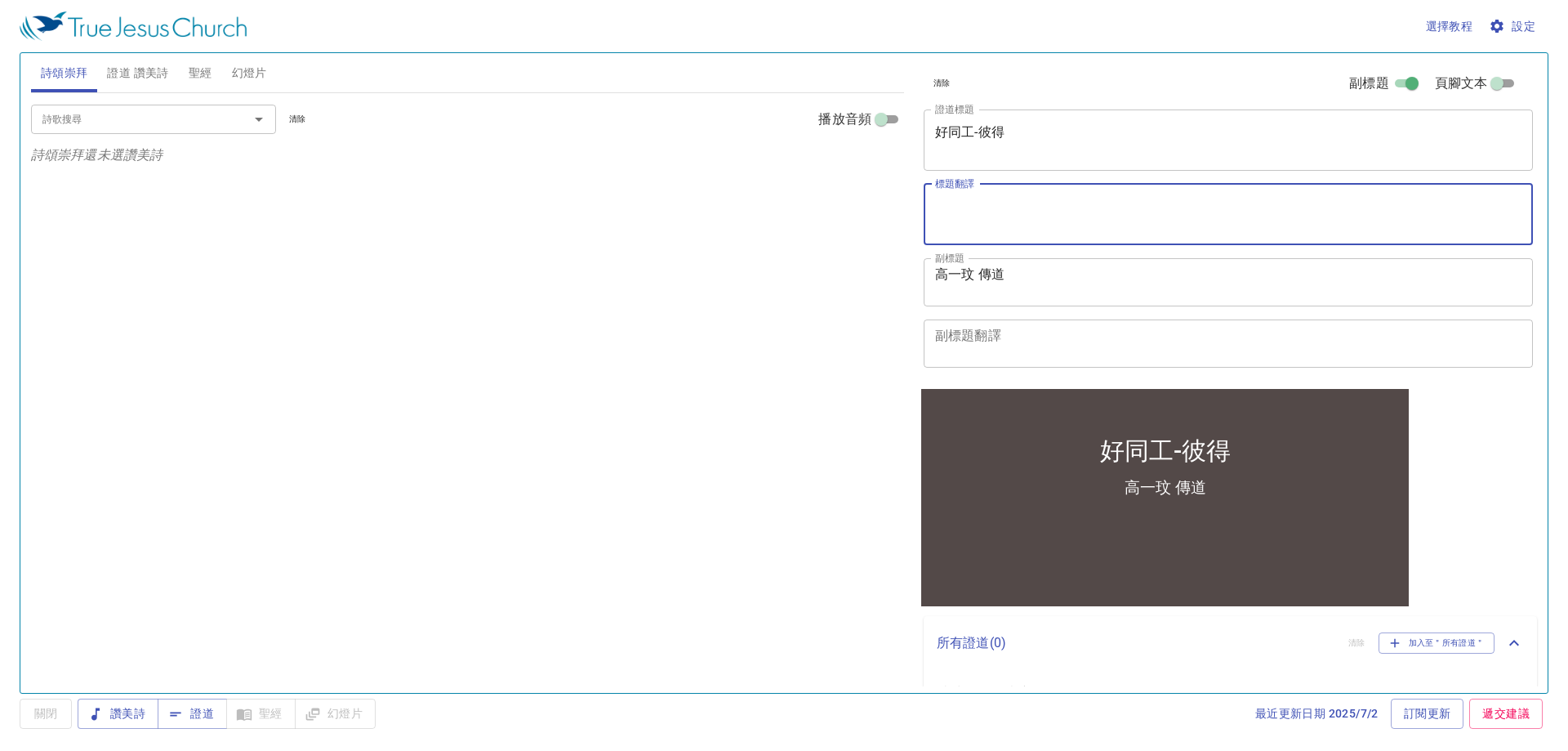 click on "設定" at bounding box center [1513, 26] 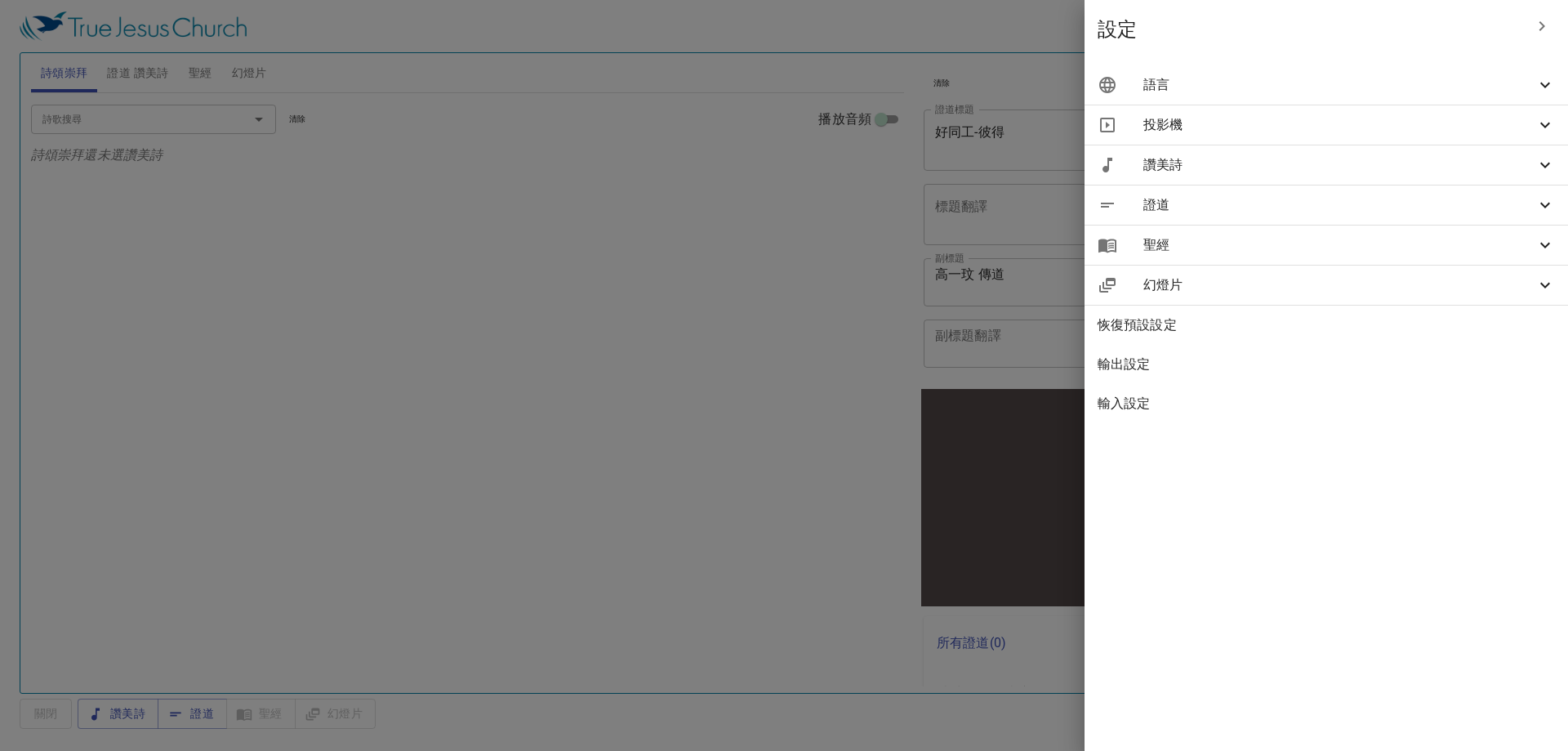 click on "語言" at bounding box center [1339, 85] 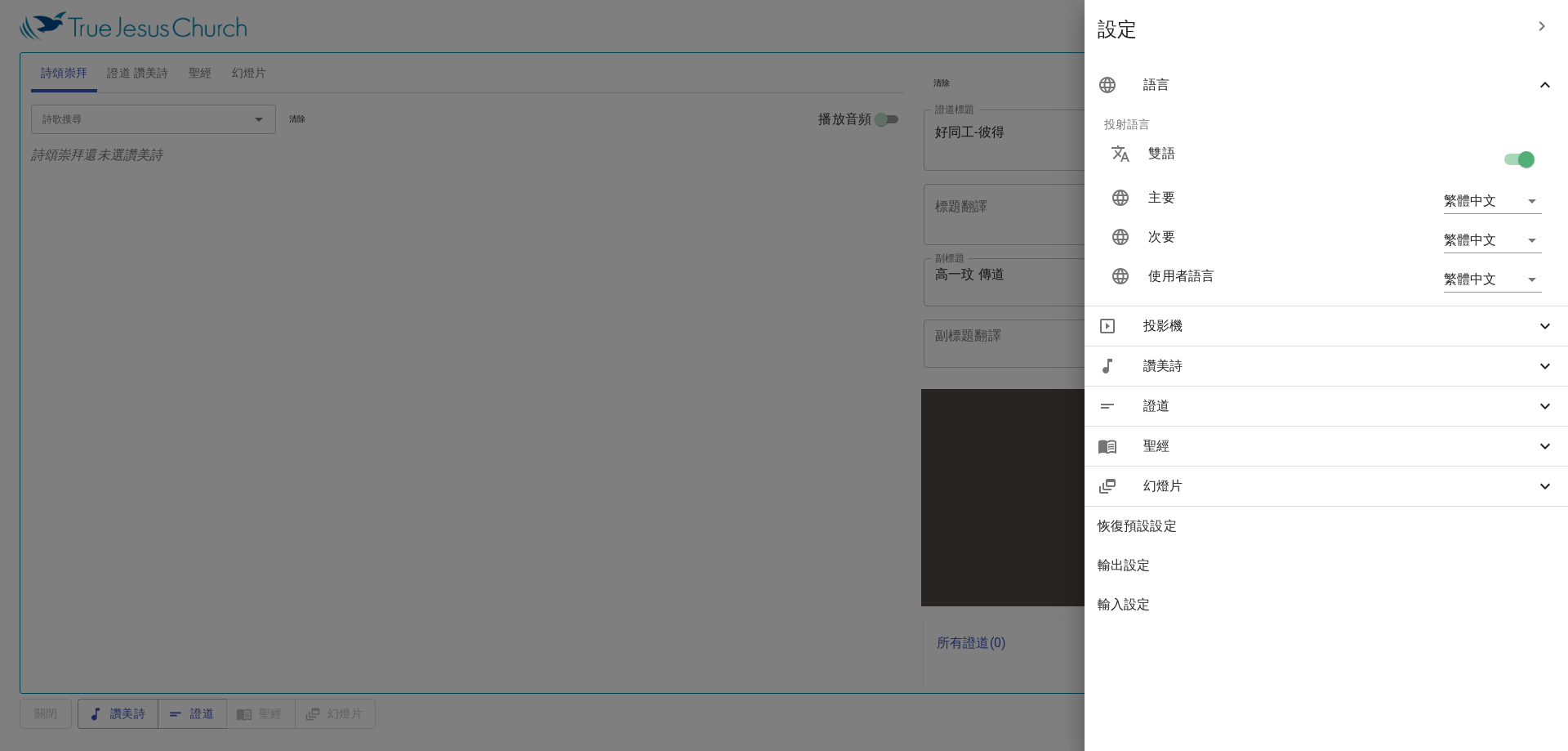 click at bounding box center [1526, 163] 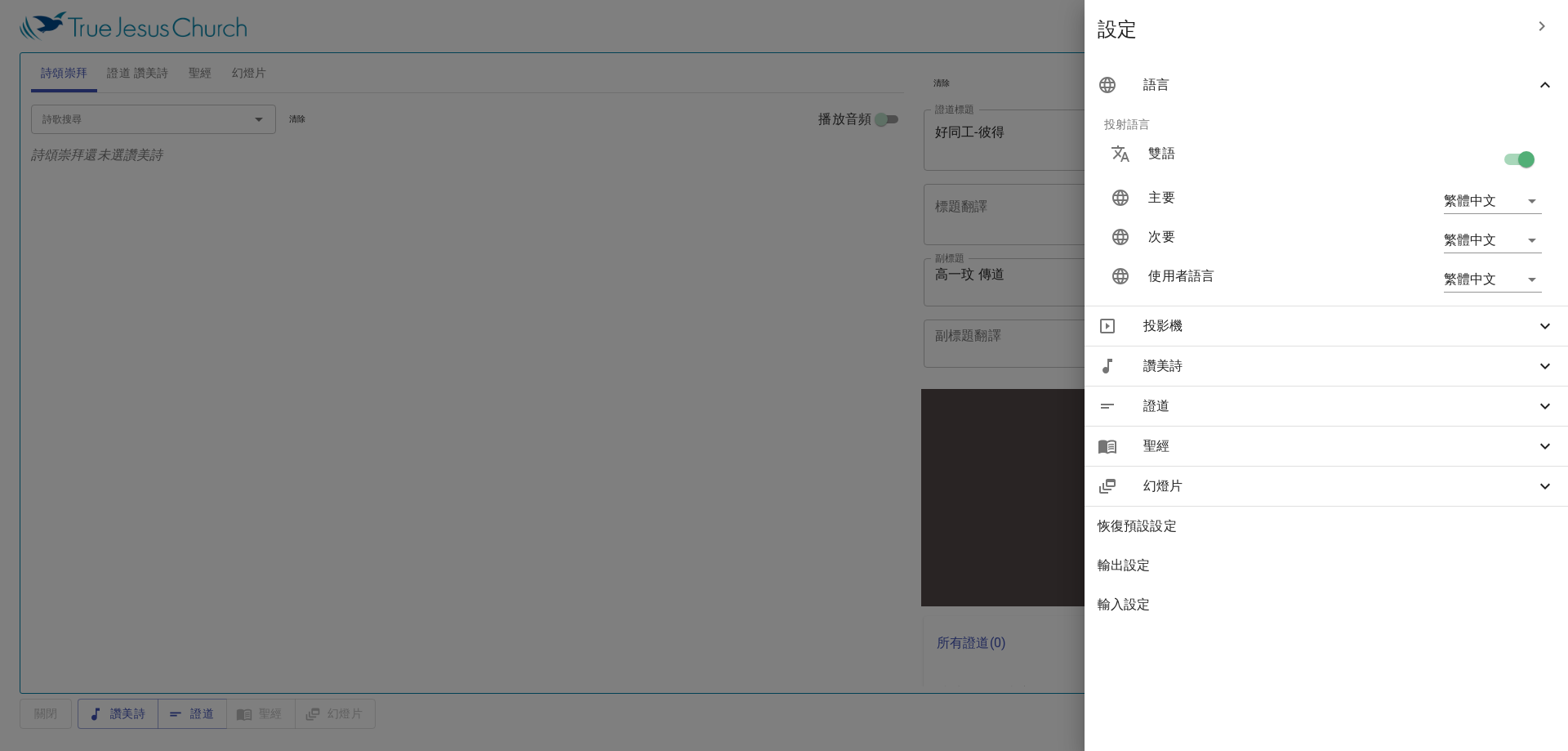 checkbox on "false" 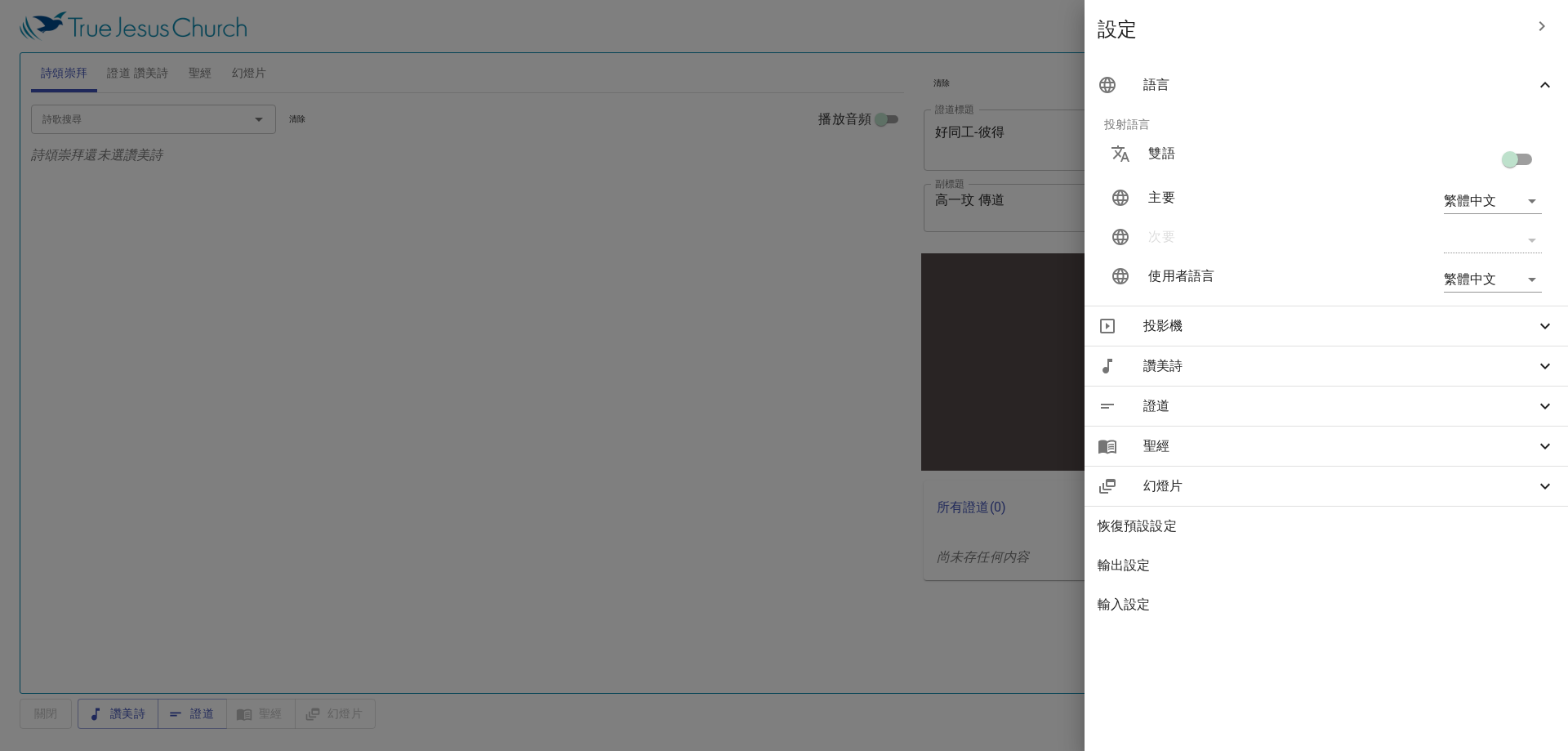click at bounding box center (784, 375) 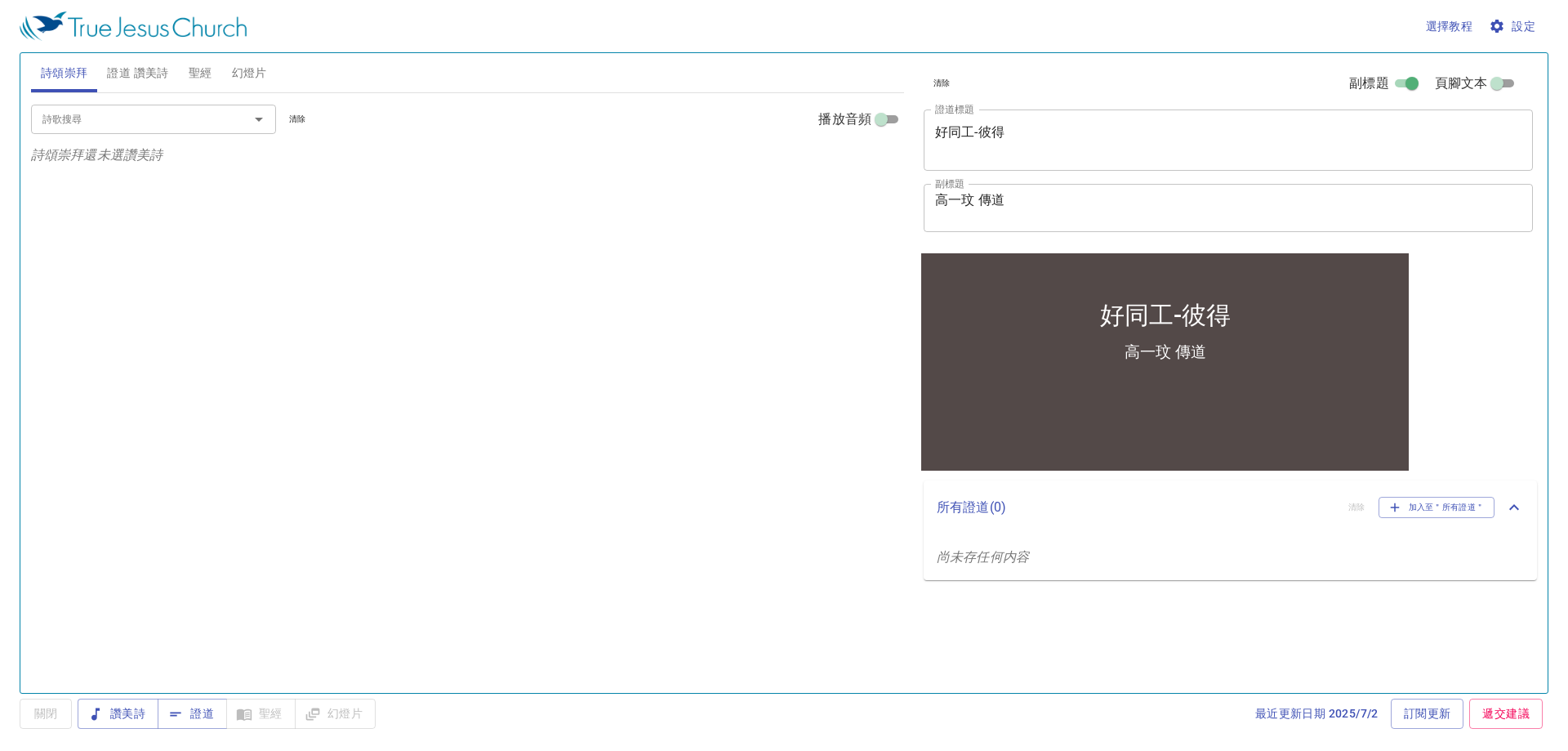 click on "詩歌搜尋" at bounding box center (129, 118) 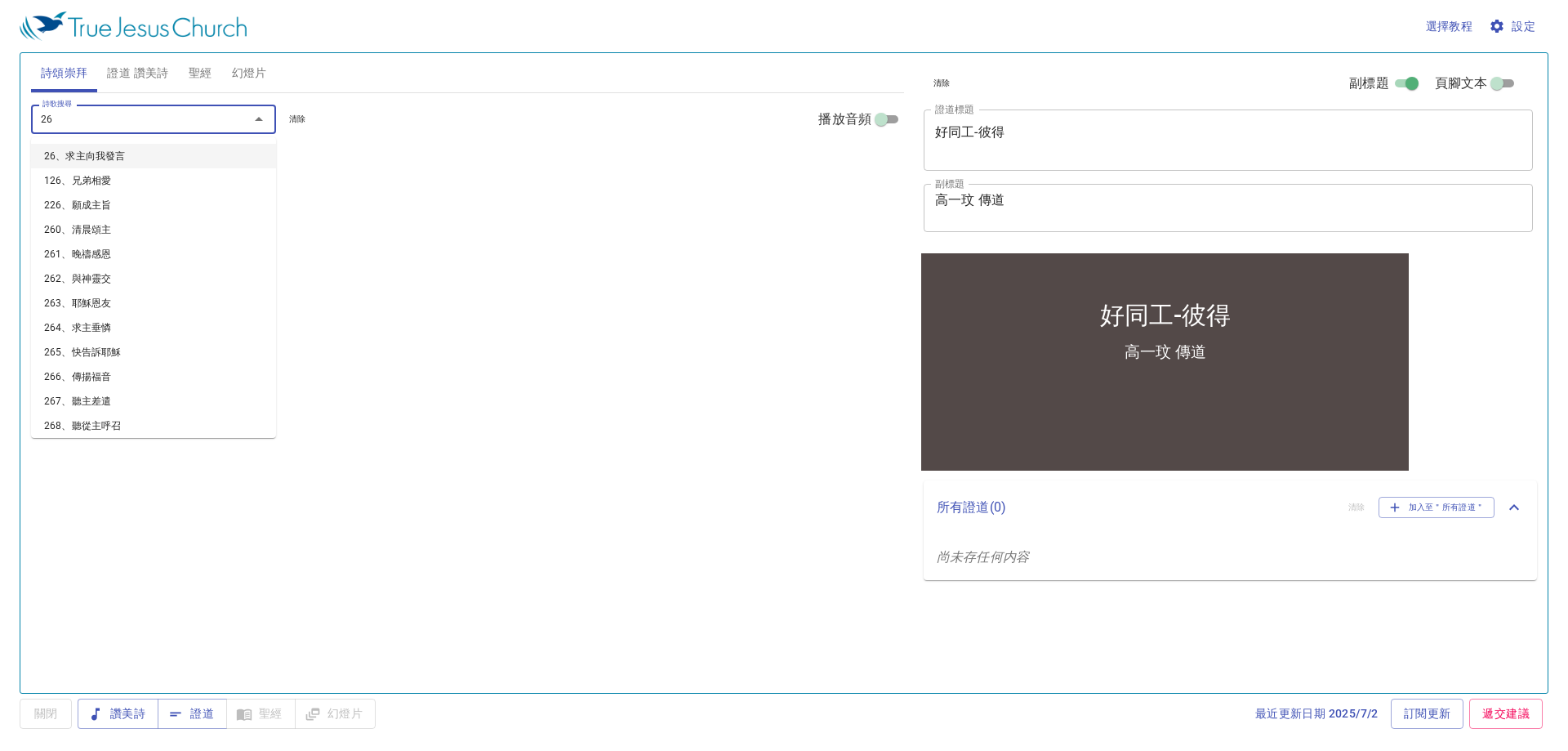 type on "268" 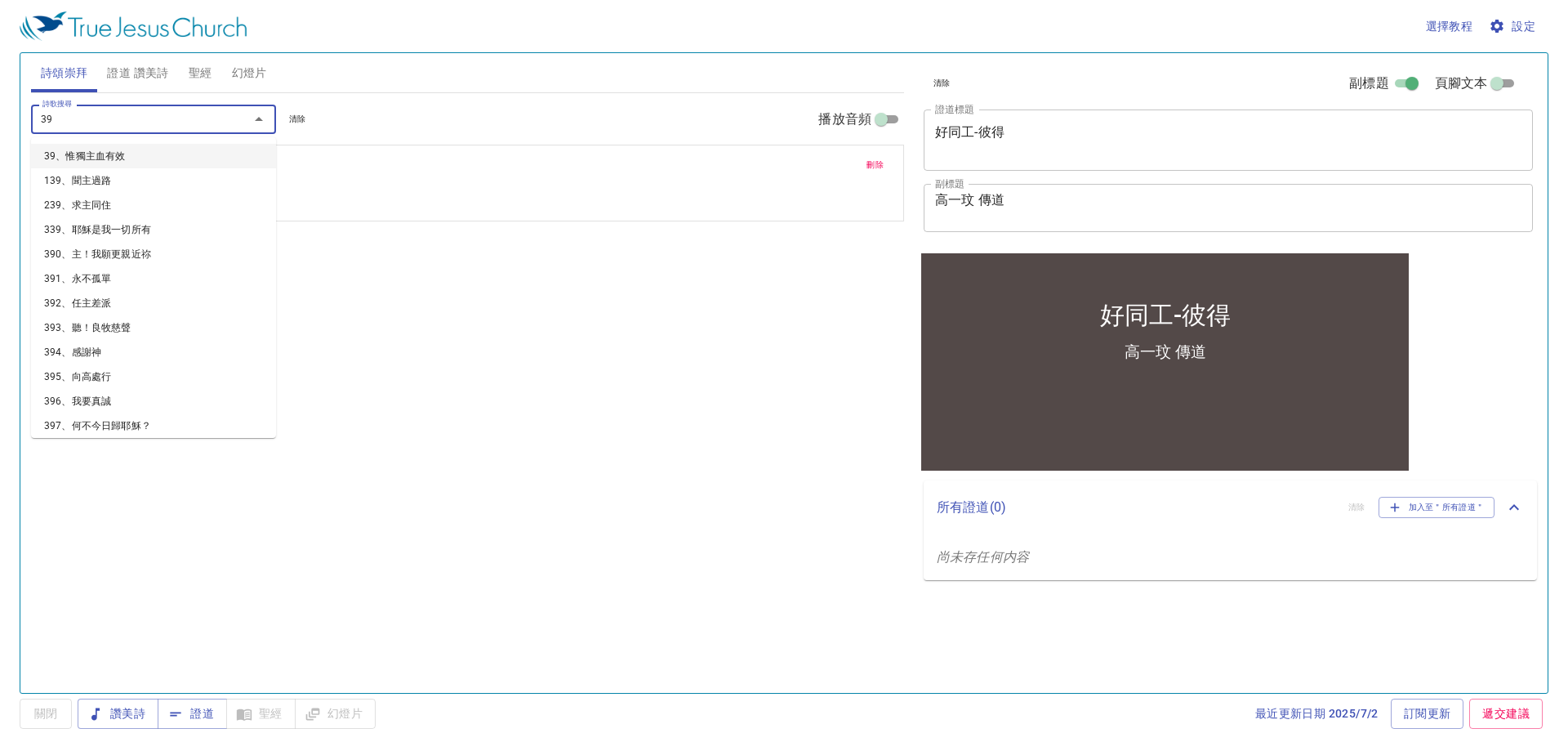 type on "392" 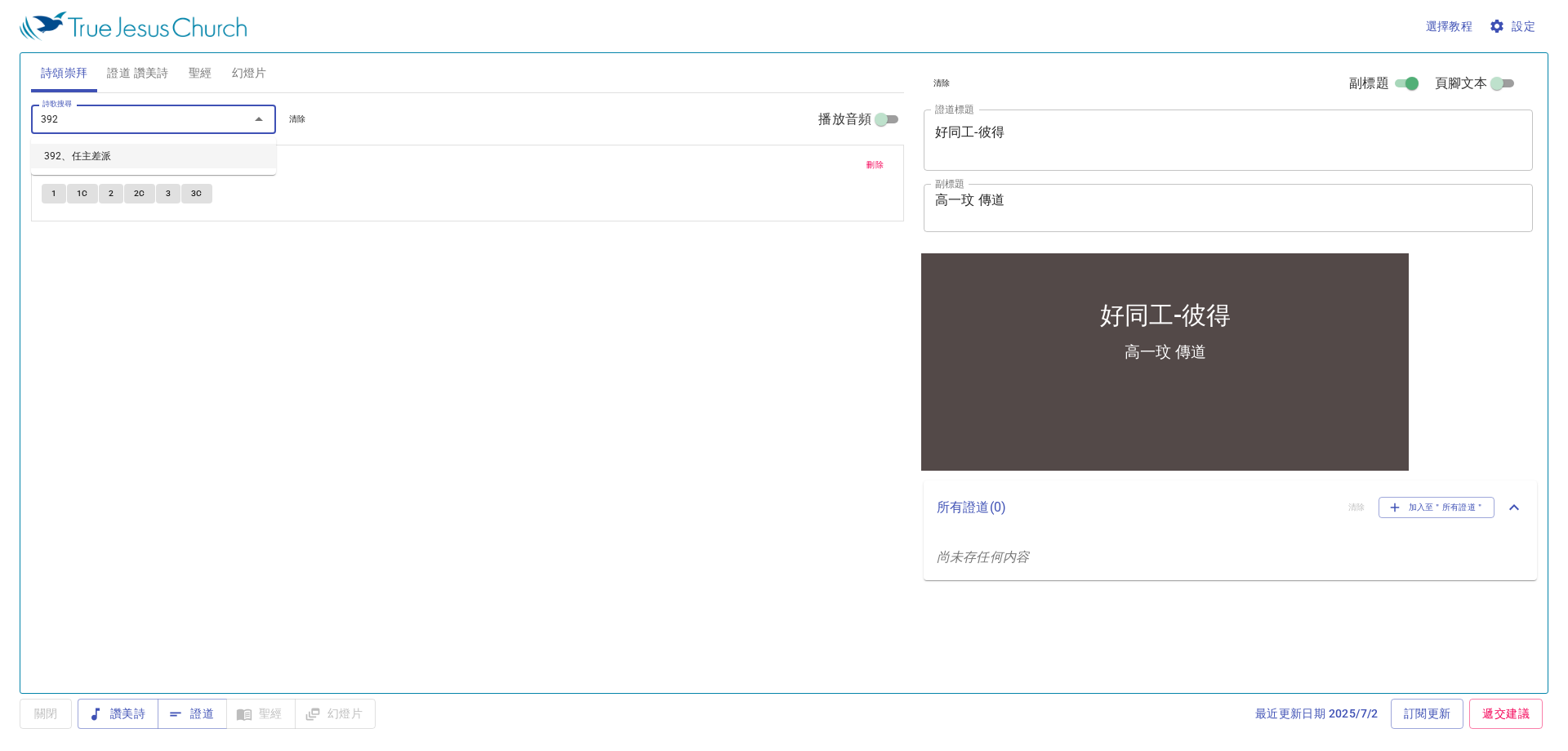 type 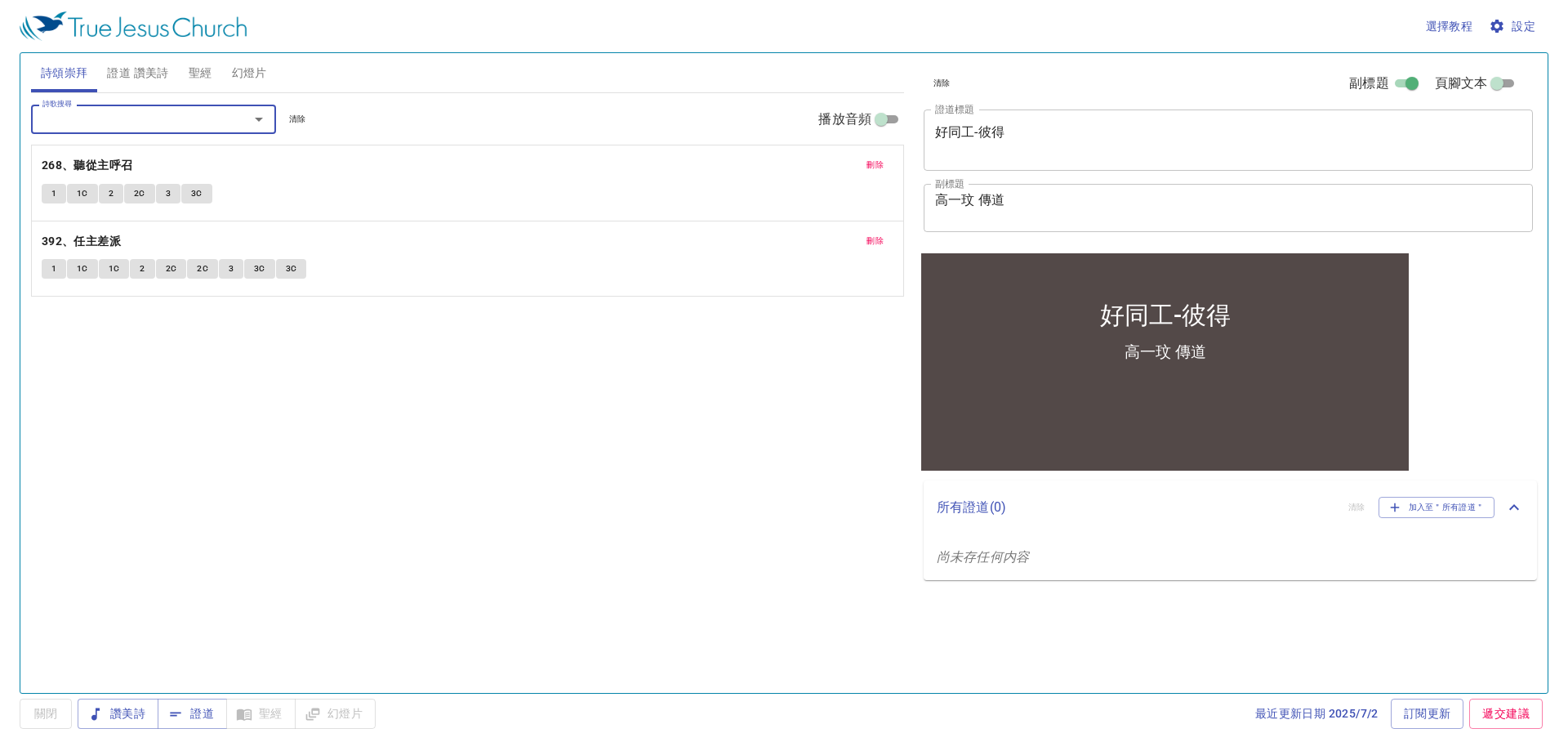 click on "詩歌搜尋 詩歌搜尋   清除 播放音頻 刪除 268、聽從主呼召   1 1C 2 2C 3 3C 刪除 392、任主差派   1 1C 1C 2 2C 2C 3 3C 3C" at bounding box center (467, 386) 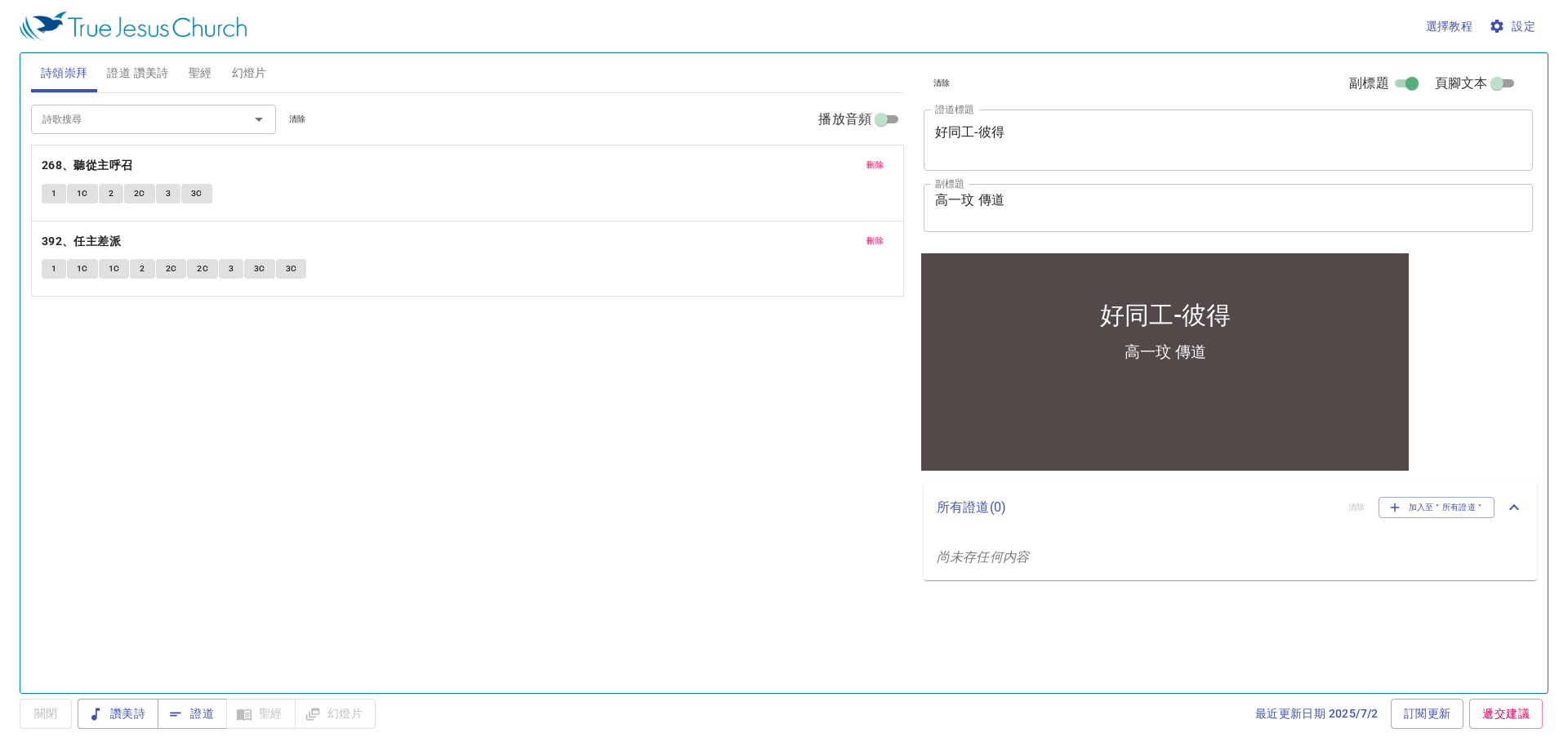 click on "證道 讚美詩" at bounding box center (137, 73) 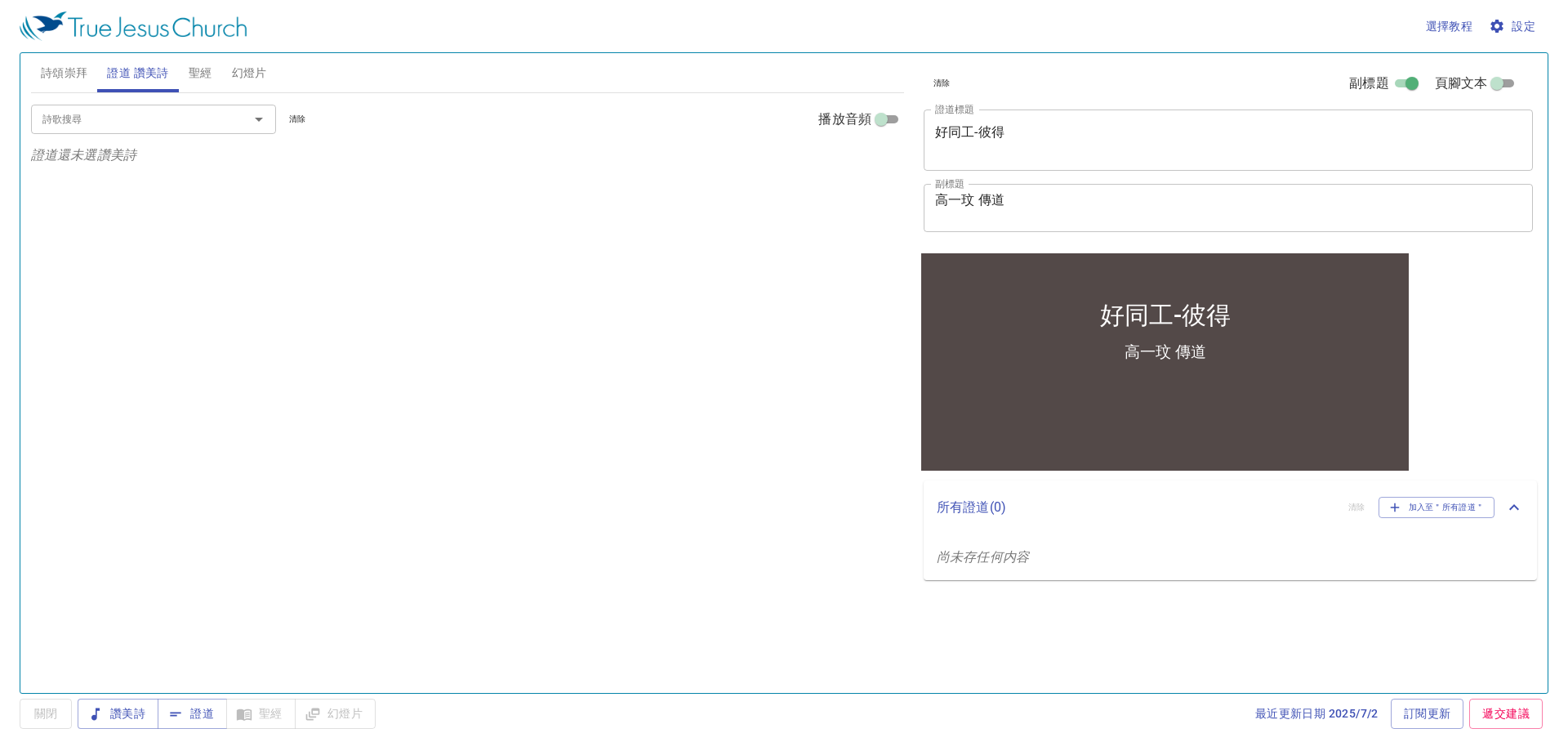 click on "詩歌搜尋" at bounding box center (129, 118) 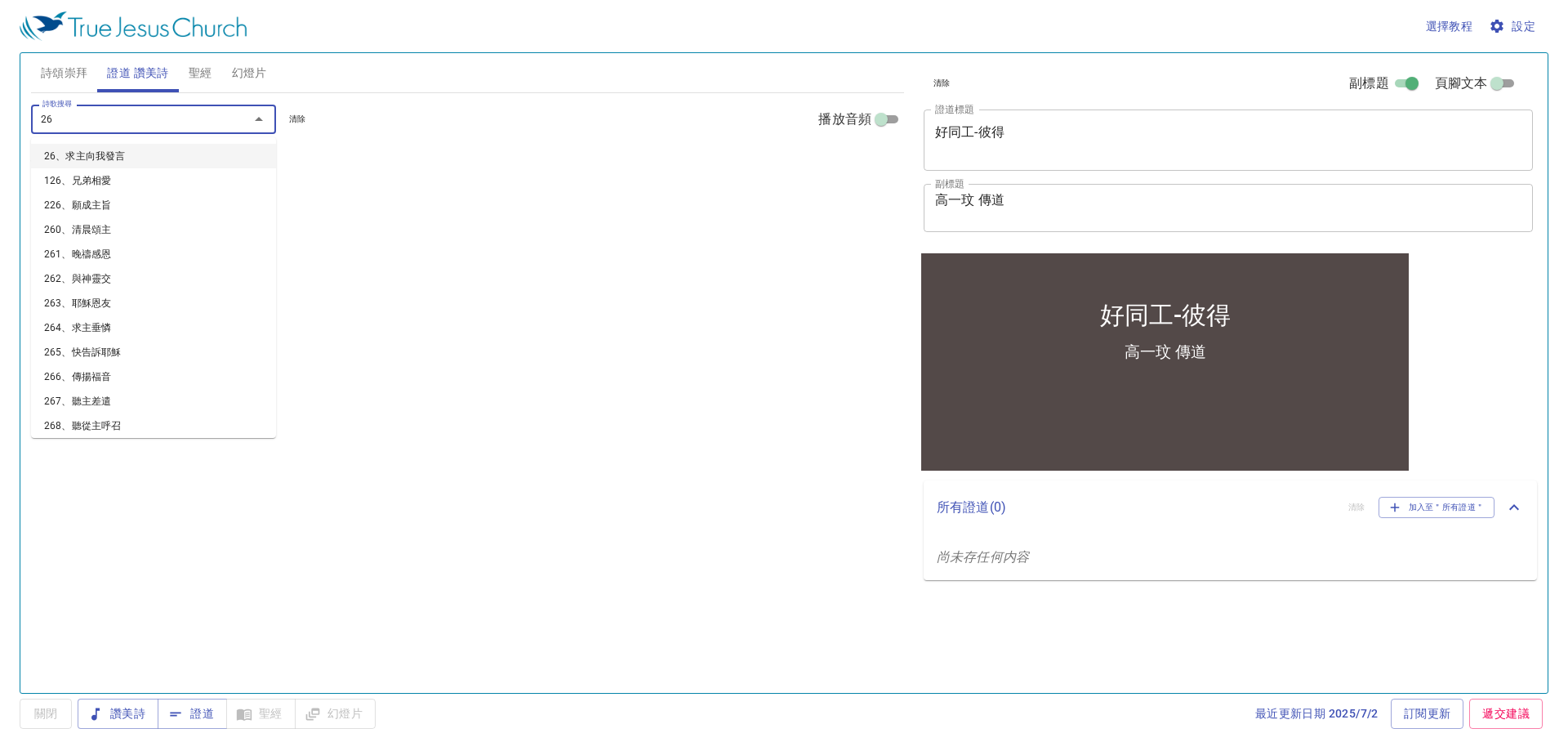 type on "268" 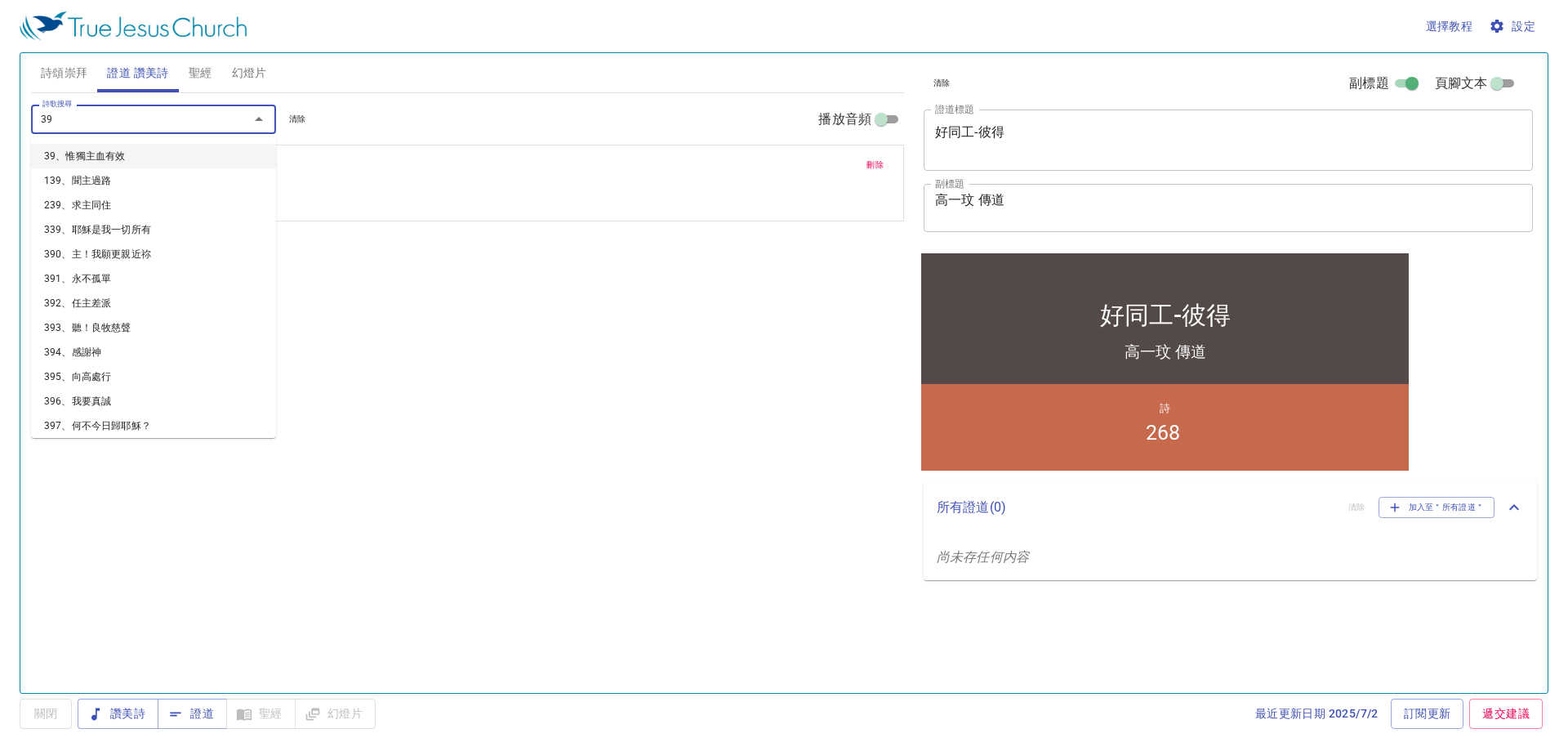 type on "392" 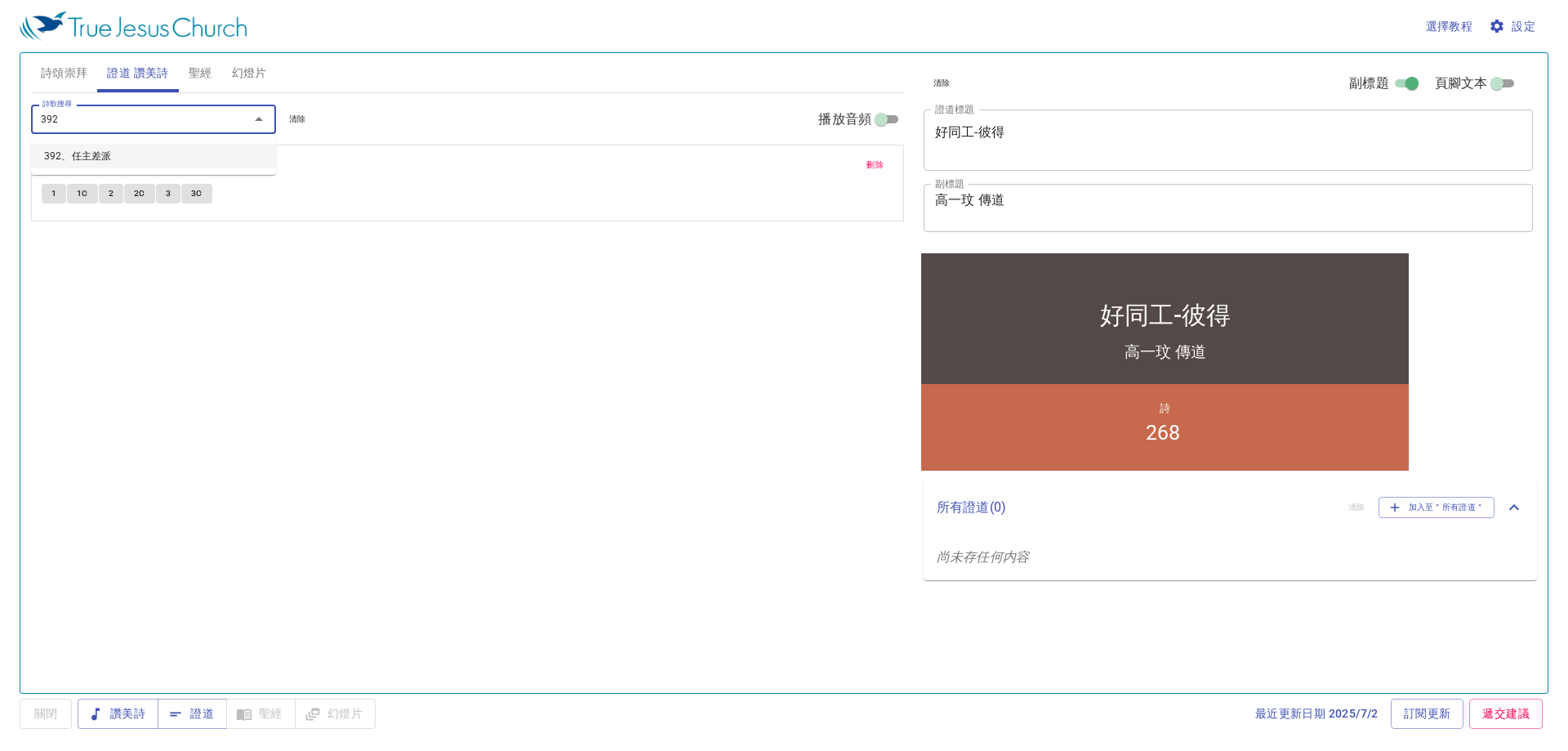 type 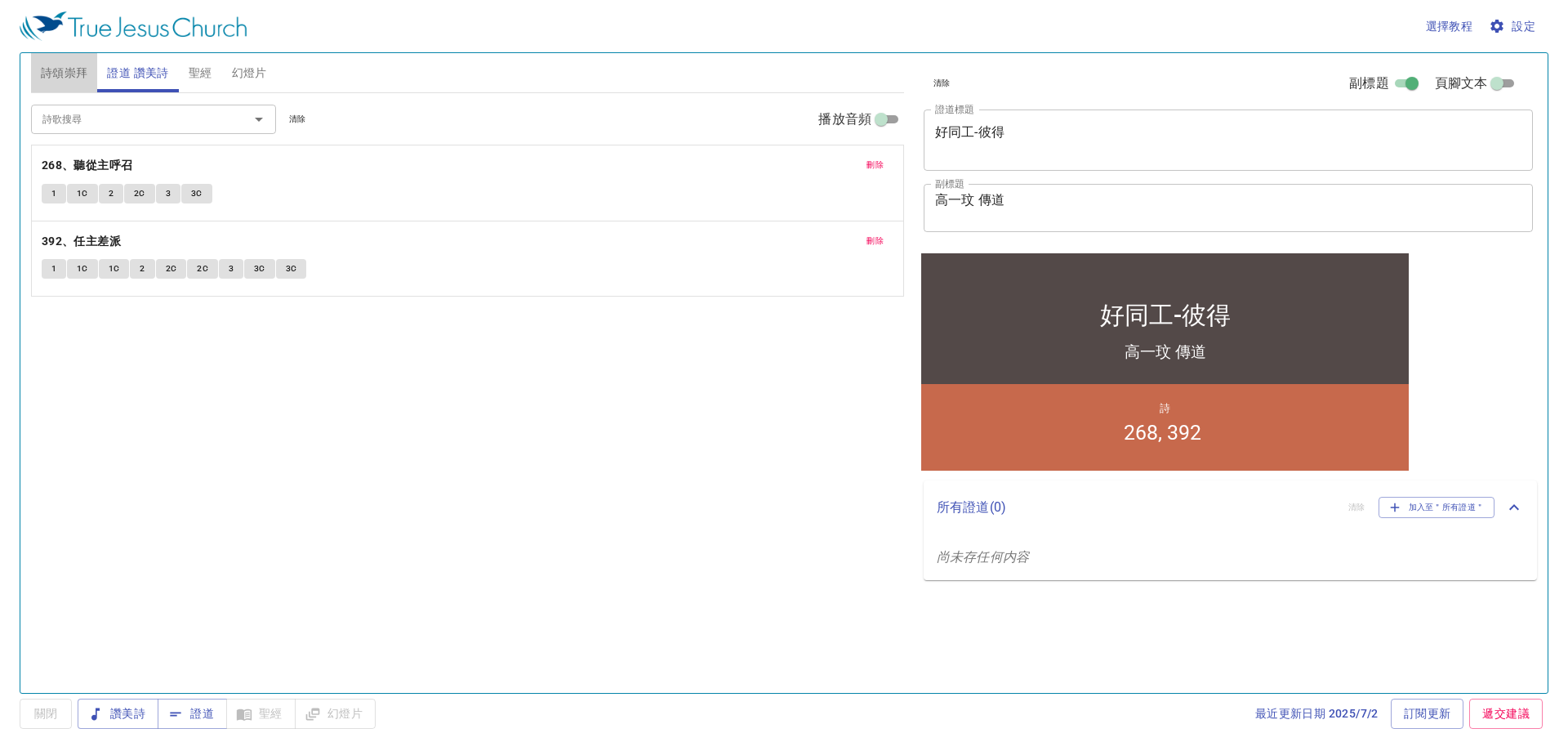click on "詩頌崇拜" at bounding box center [65, 73] 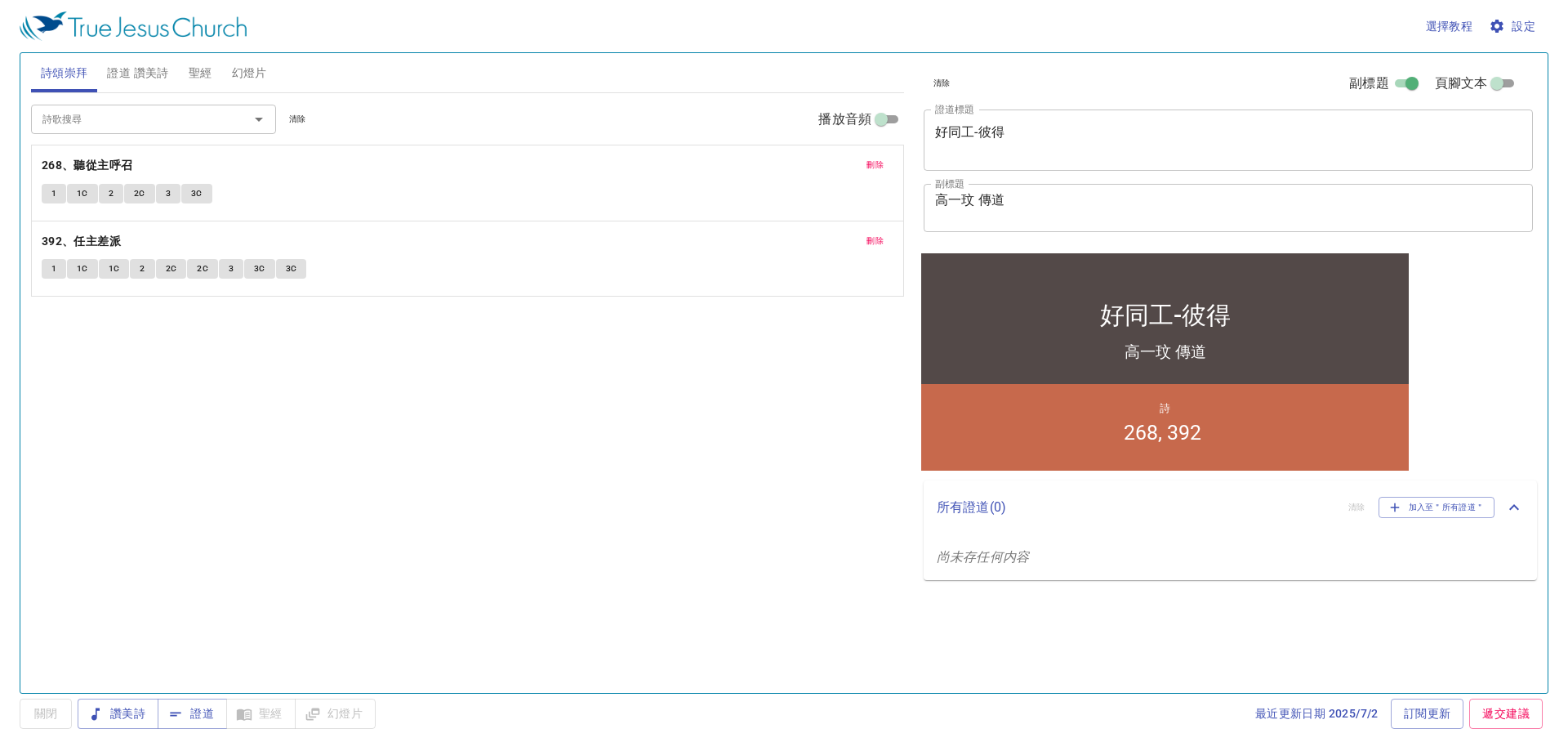 click on "刪除" at bounding box center (875, 165) 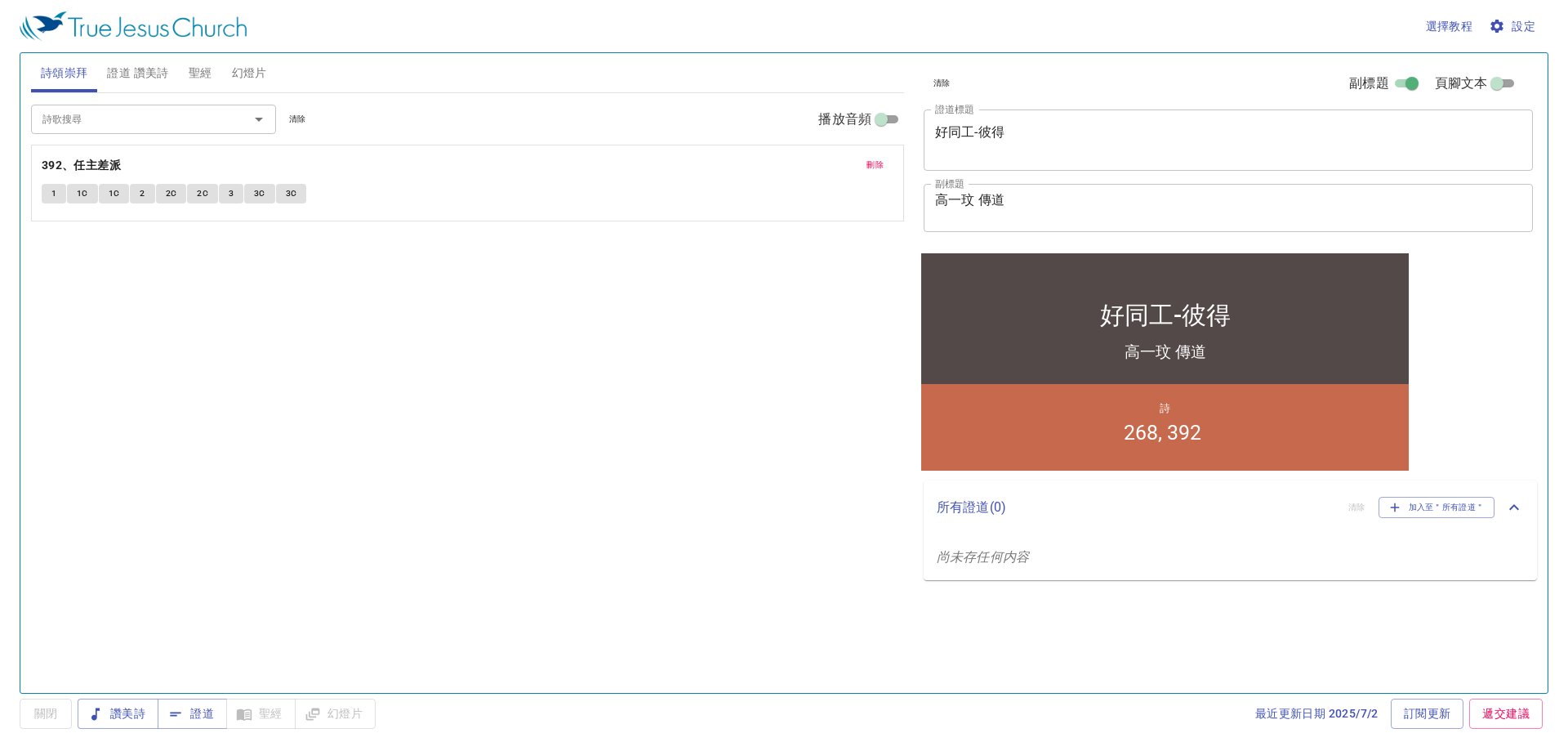 click on "刪除" at bounding box center (875, 165) 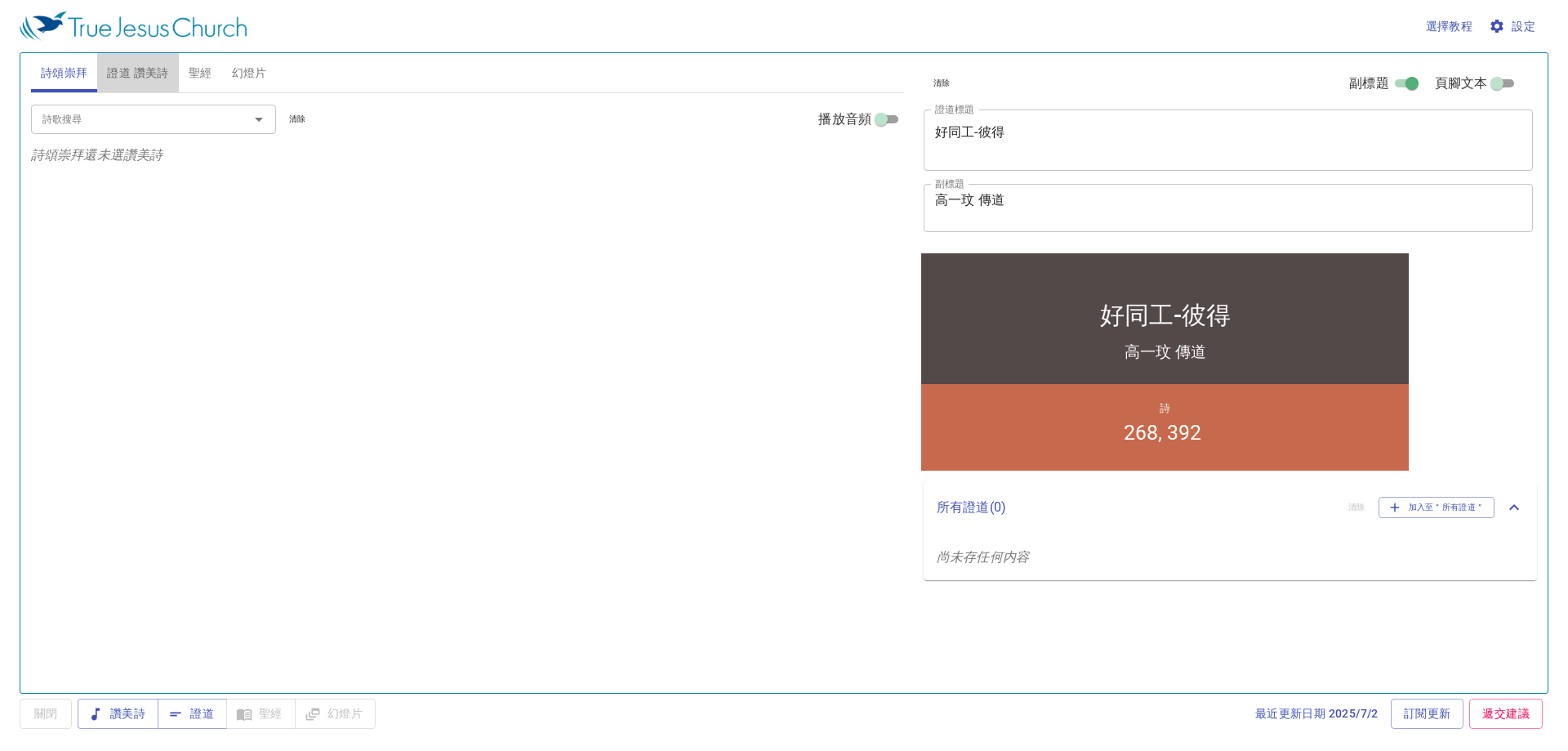 click on "證道 讚美詩" at bounding box center [137, 73] 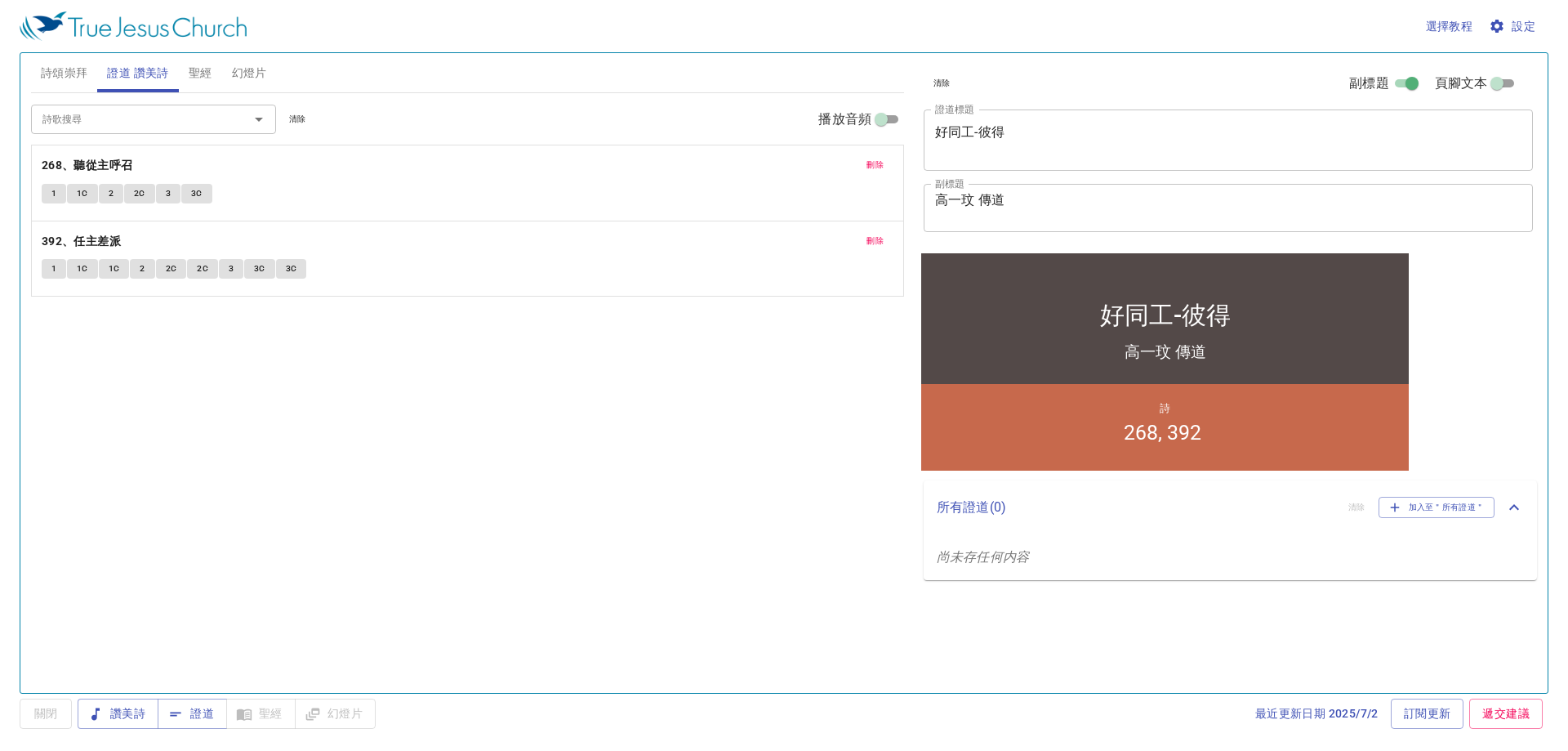 click on "詩頌崇拜" at bounding box center (65, 73) 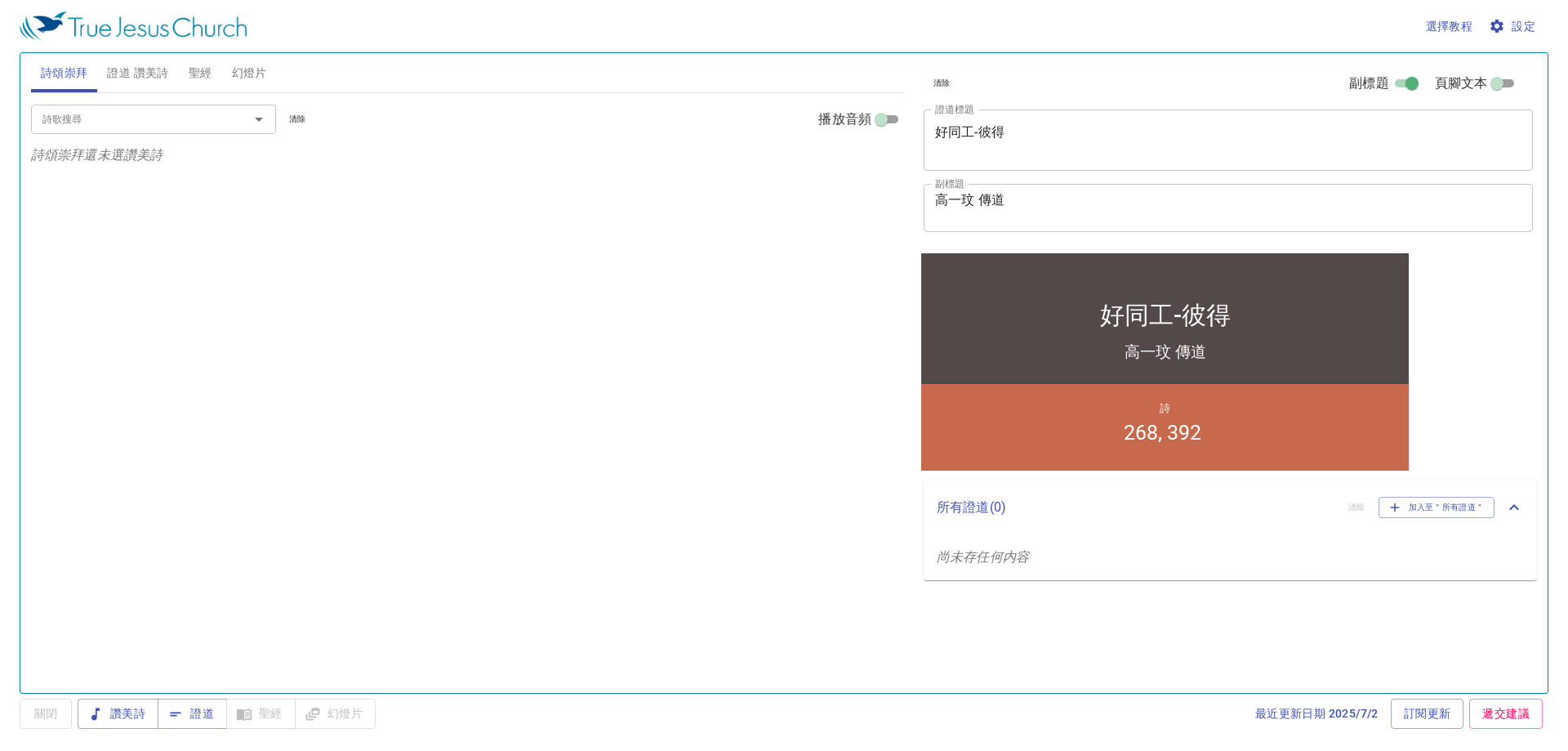 click on "聖經" at bounding box center (200, 73) 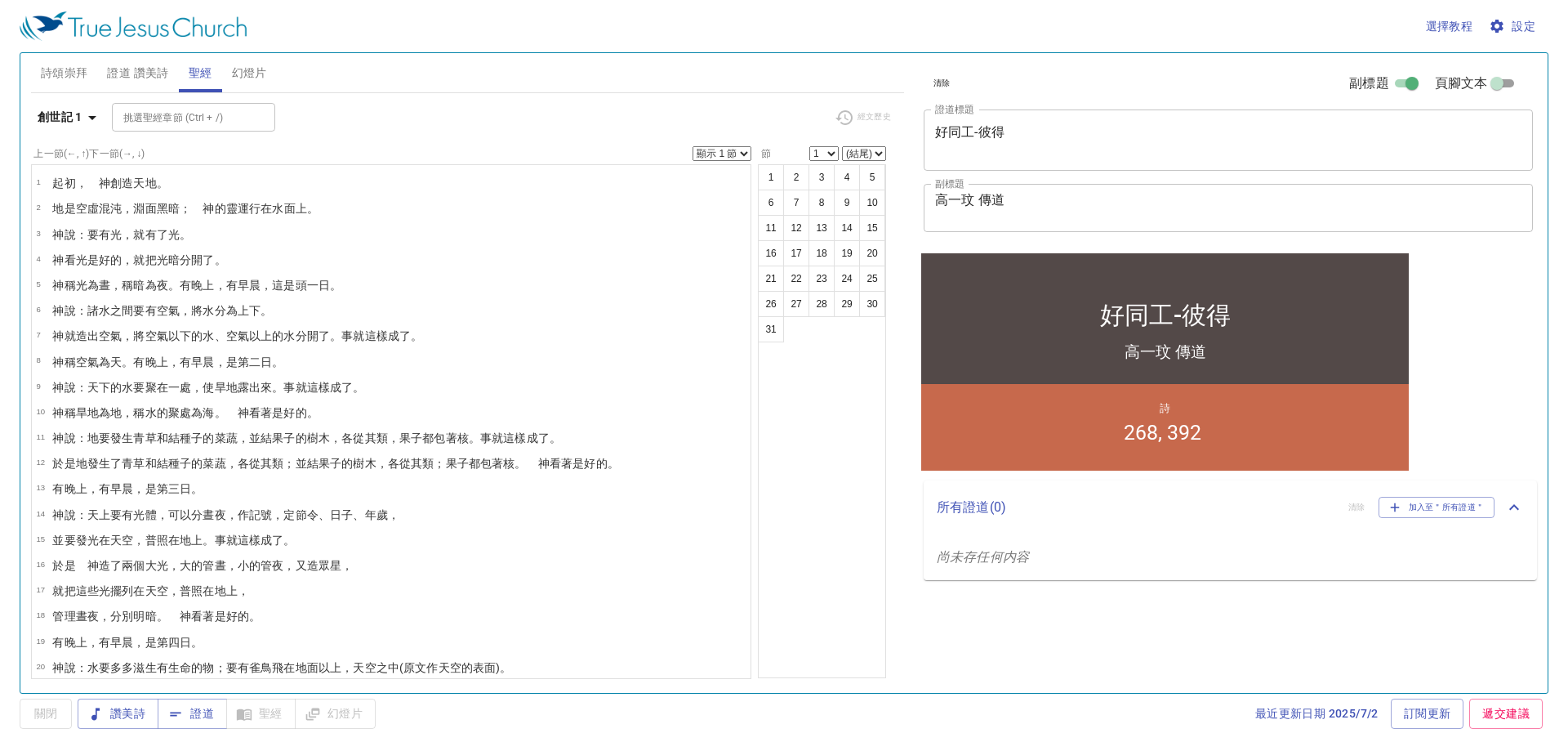 click on "詩頌崇拜" at bounding box center (65, 73) 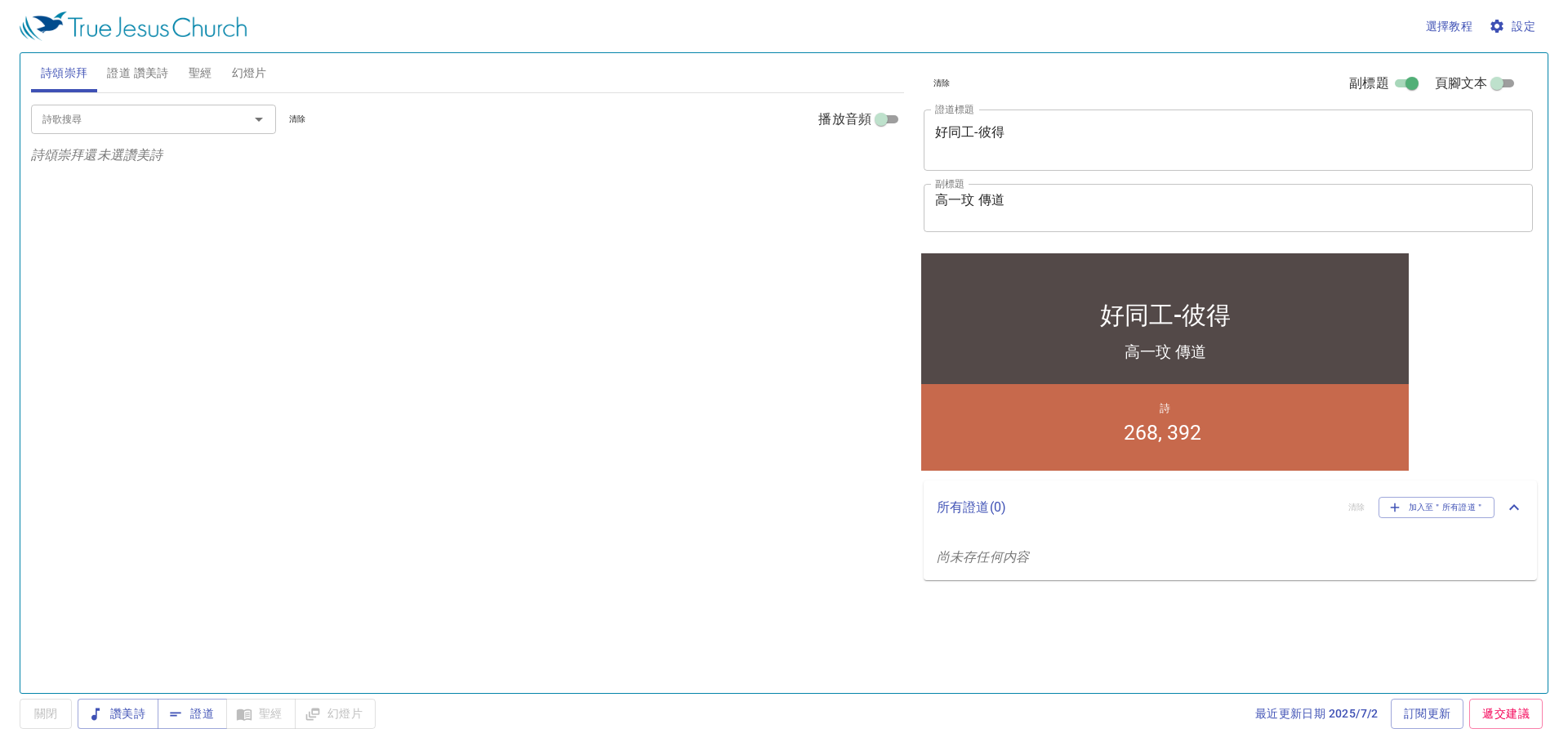 click on "詩歌搜尋" at bounding box center (129, 118) 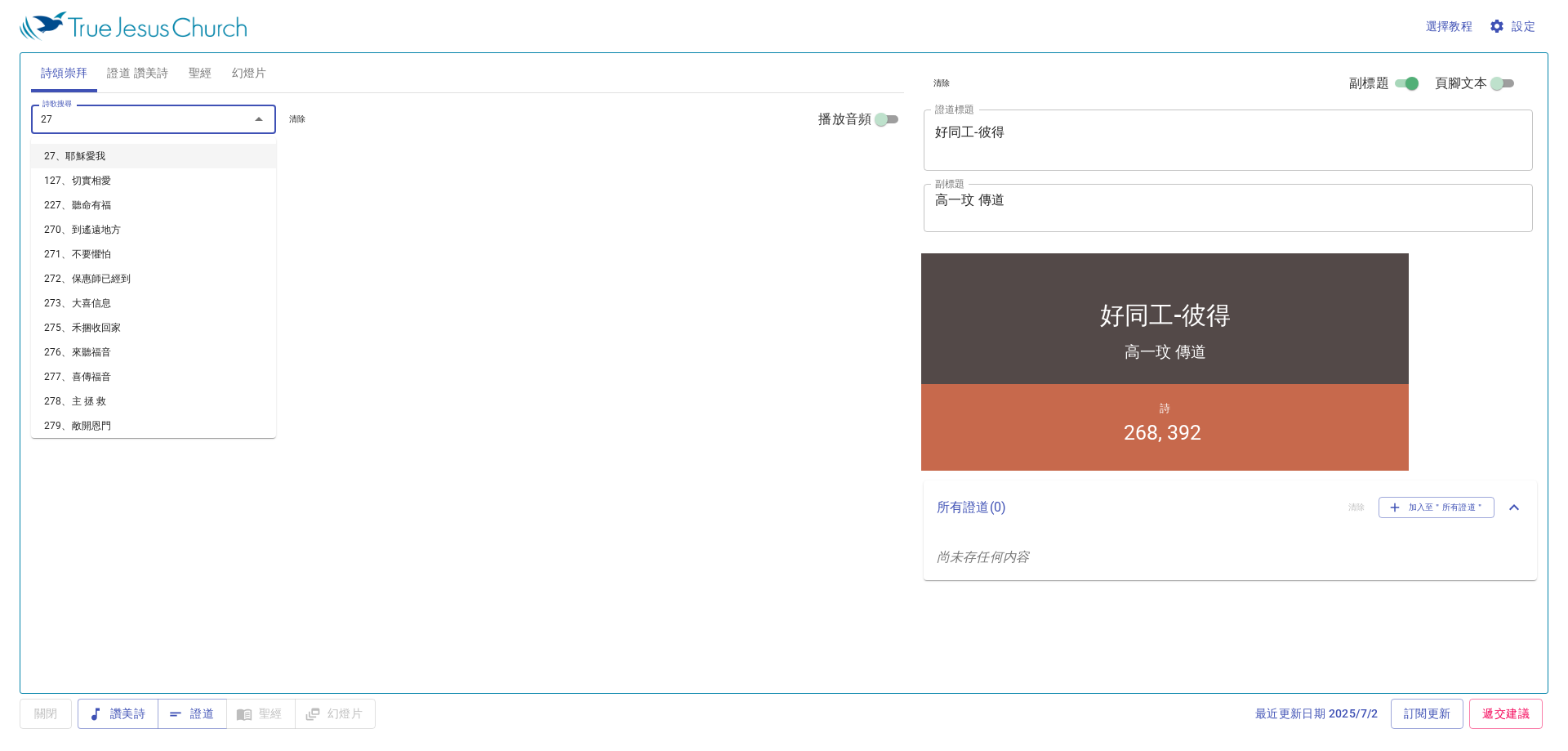 type on "274" 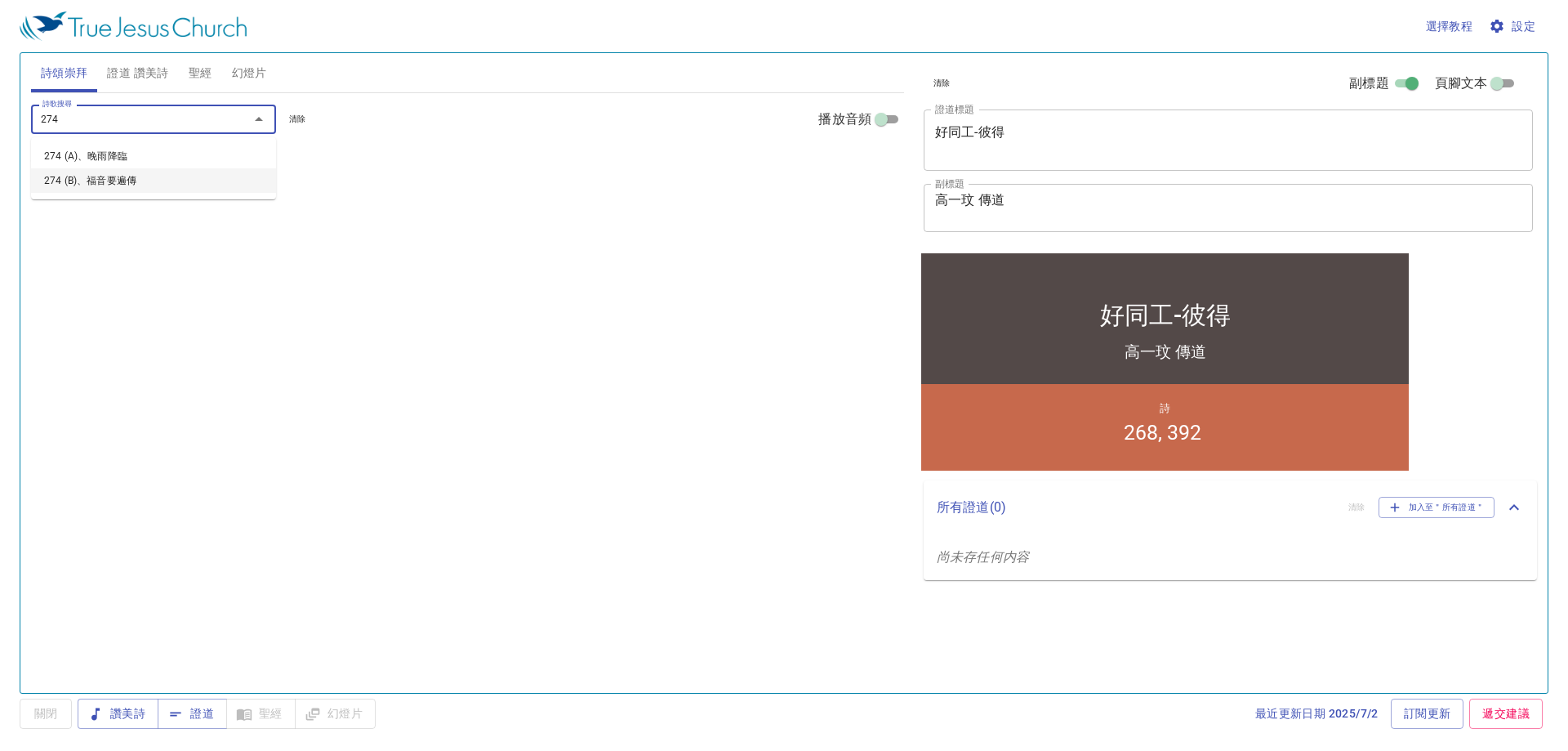 click on "274 (B)、福音要遍傳" at bounding box center (154, 181) 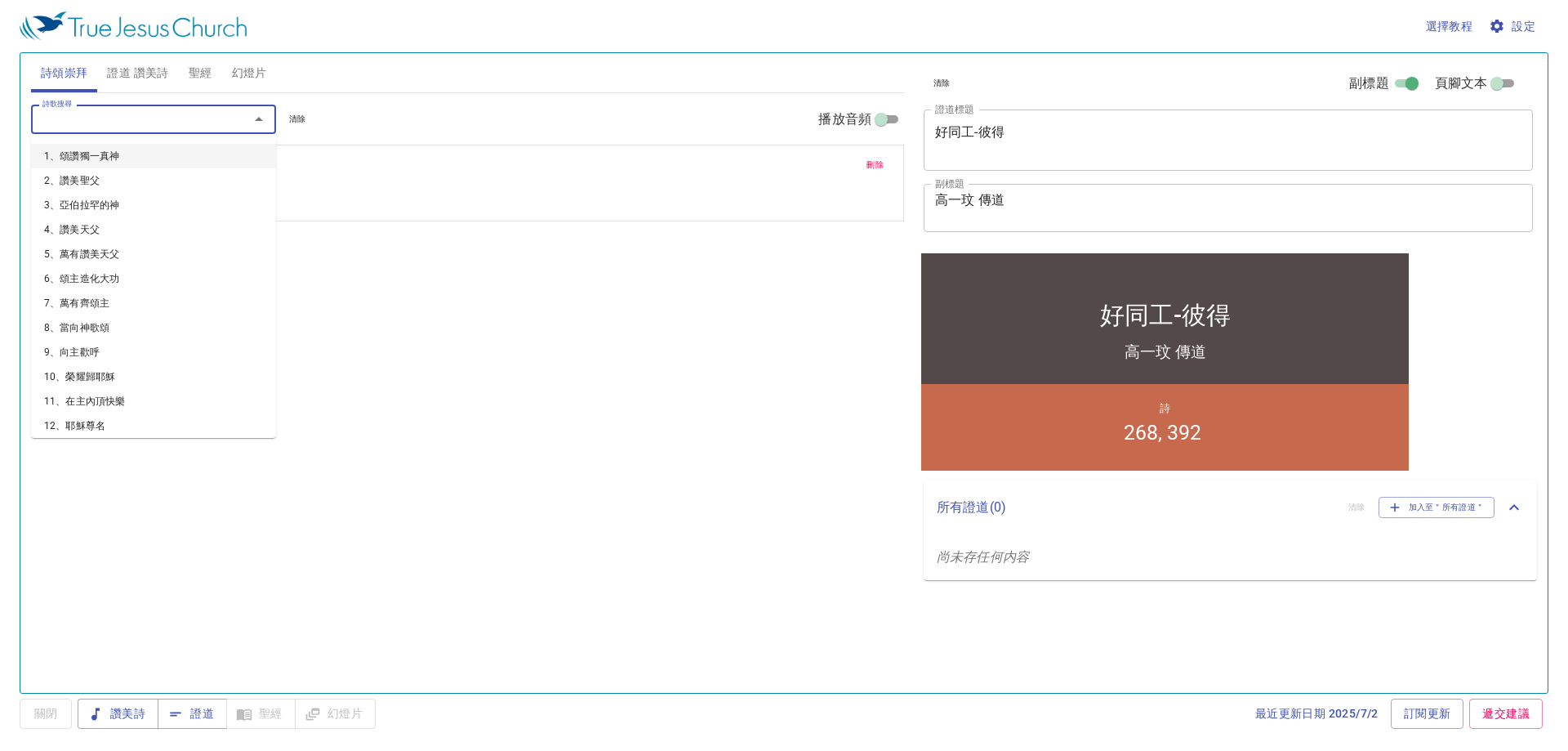 click on "詩歌搜尋" at bounding box center [129, 118] 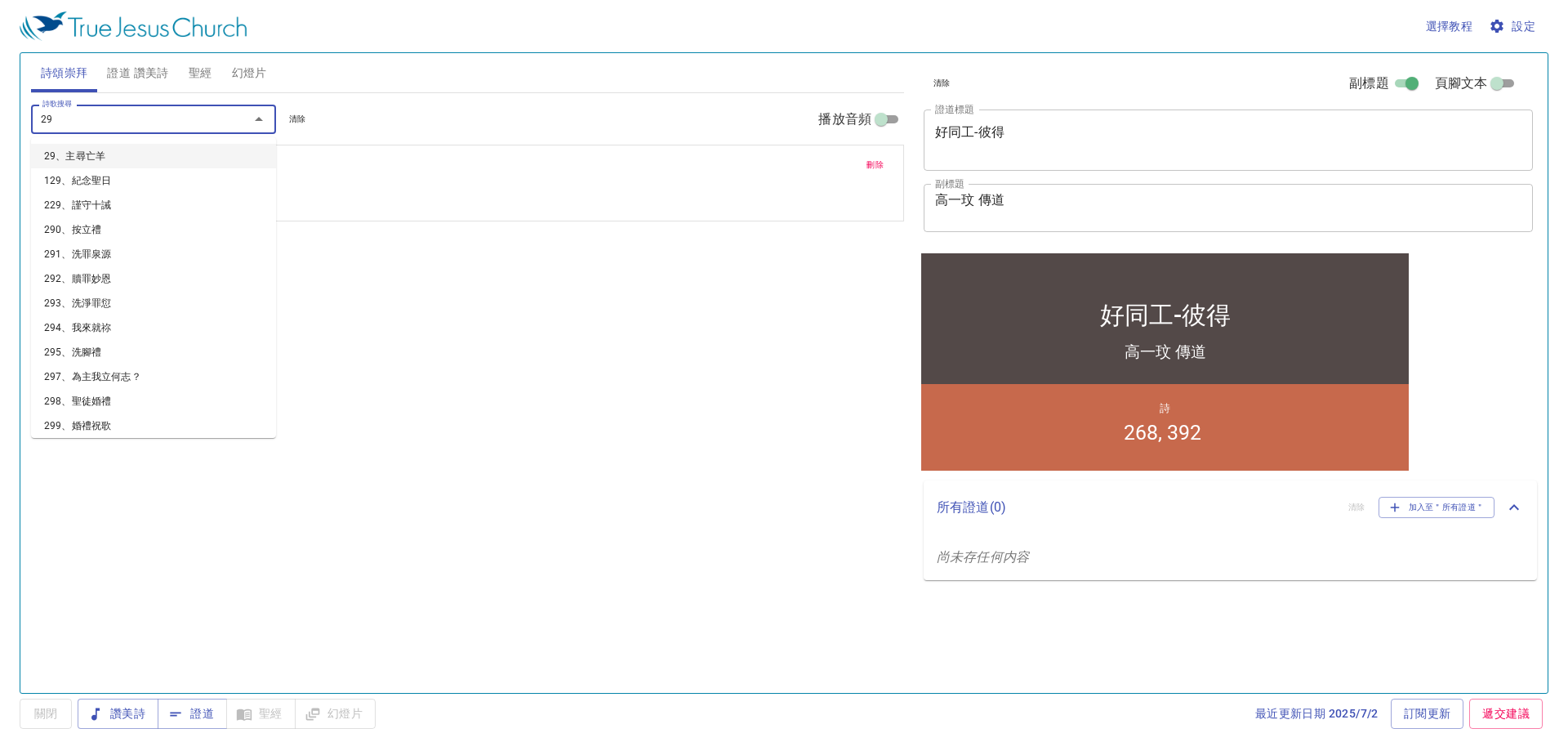 type on "293" 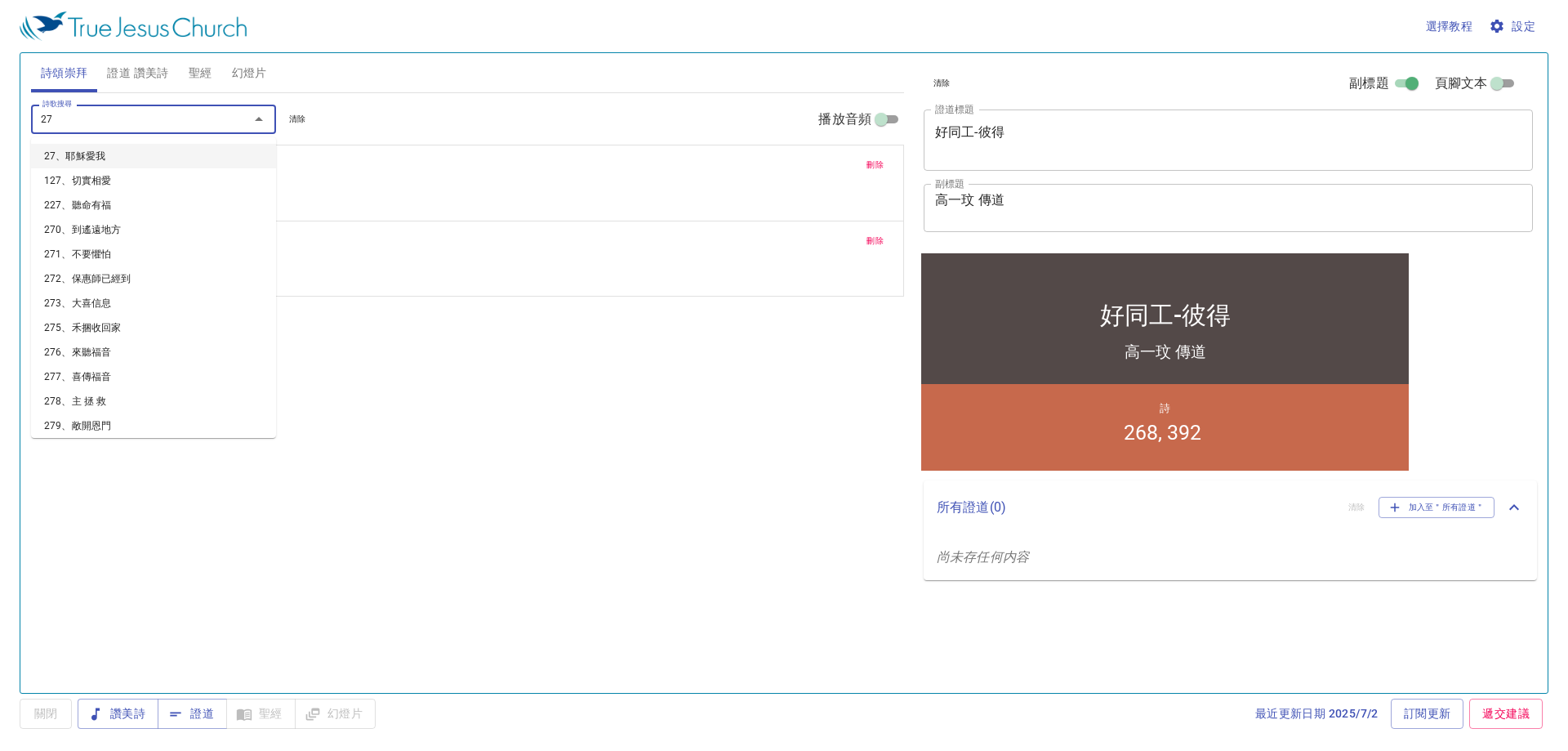 type on "277" 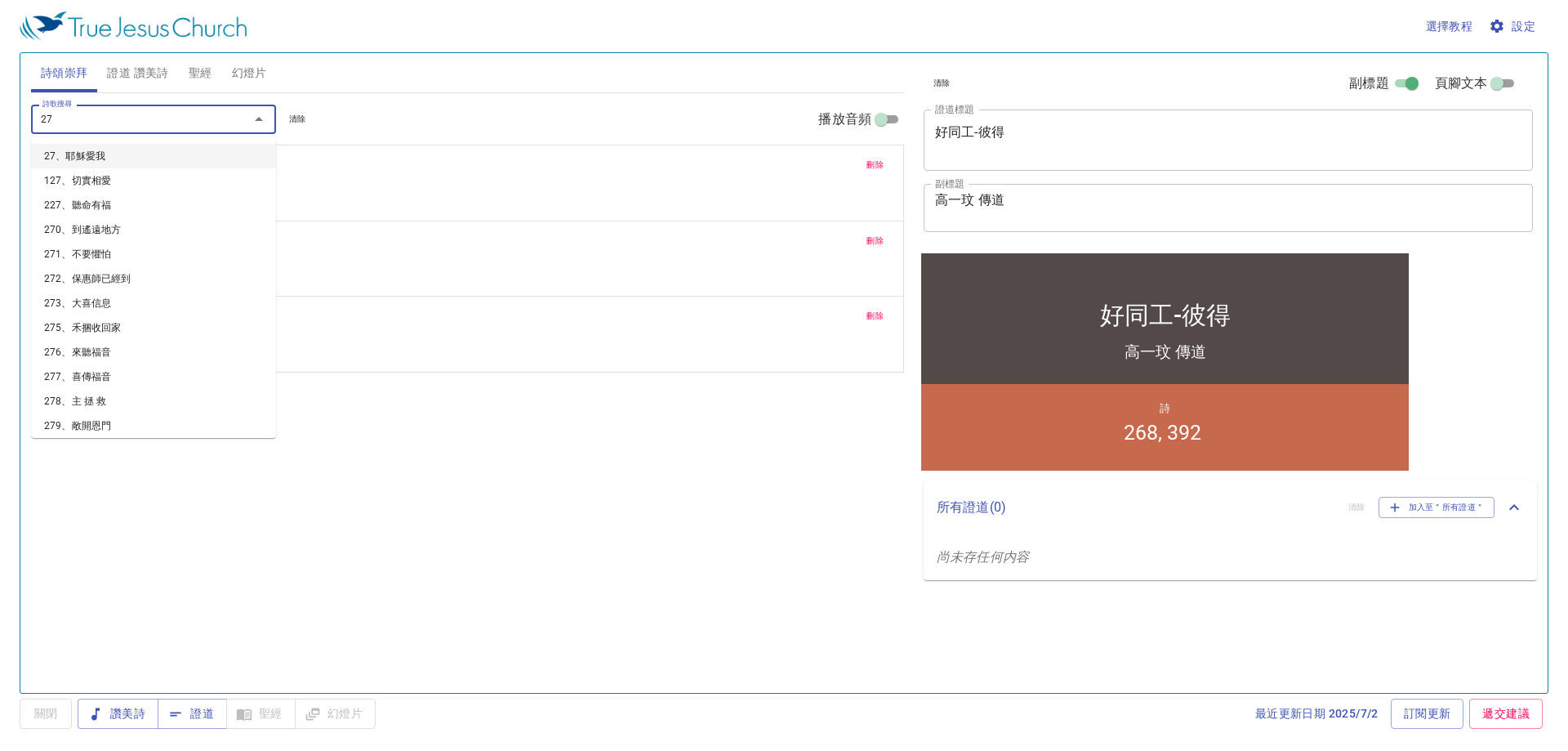 type on "273" 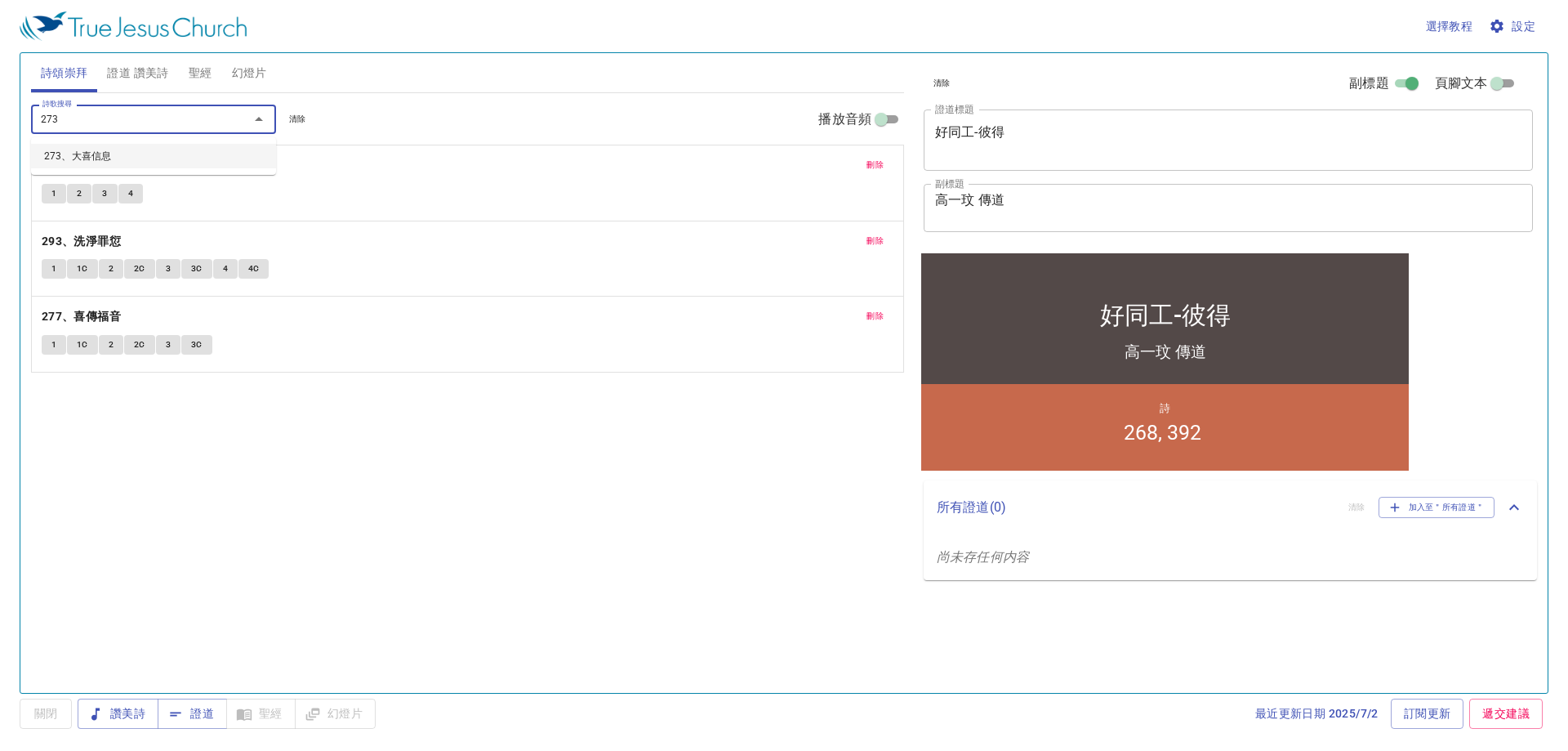 type 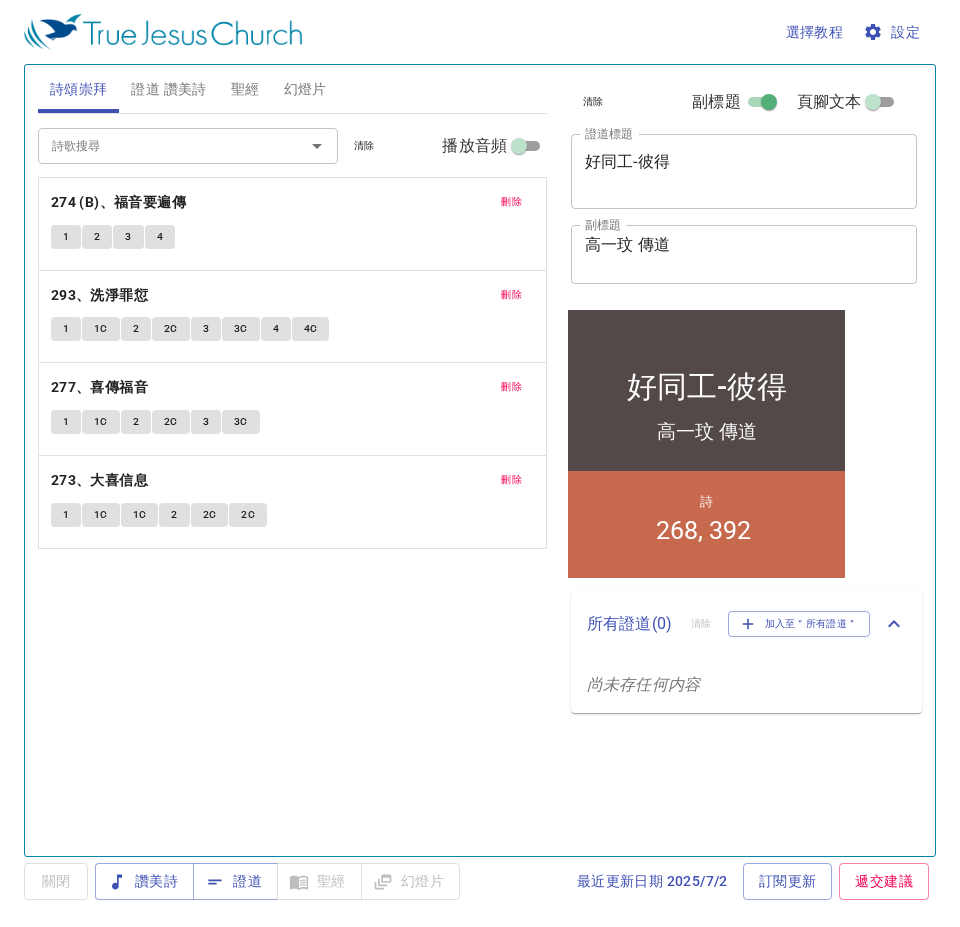click on "詩歌搜尋 詩歌搜尋   清除 播放音頻 刪除 274 (B)、福音要遍傳   1 2 3 4 刪除 293、洗淨罪愆   1 1C 2 2C 3 3C 4 4C 刪除 277、喜傳福音   1 1C 2 2C 3 3C 刪除 273、大喜信息   1 1C 1C 2 2C 2C" at bounding box center (292, 476) 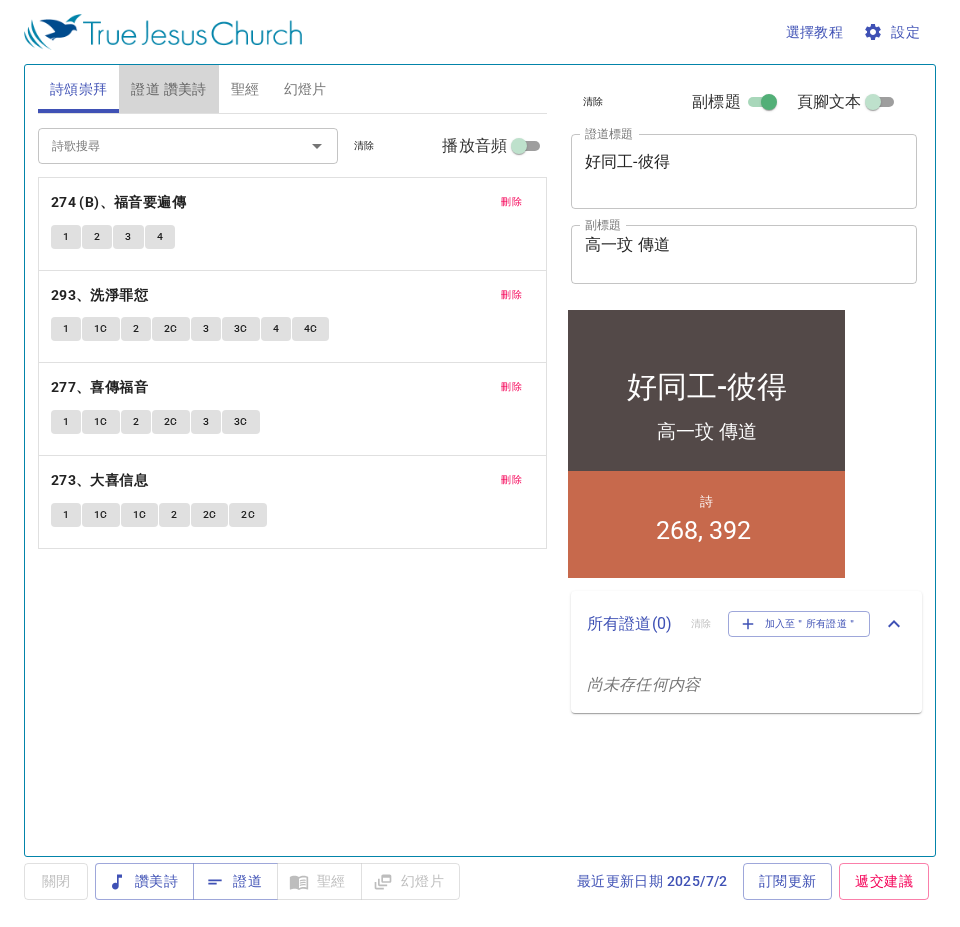 click on "證道 讚美詩" at bounding box center [168, 89] 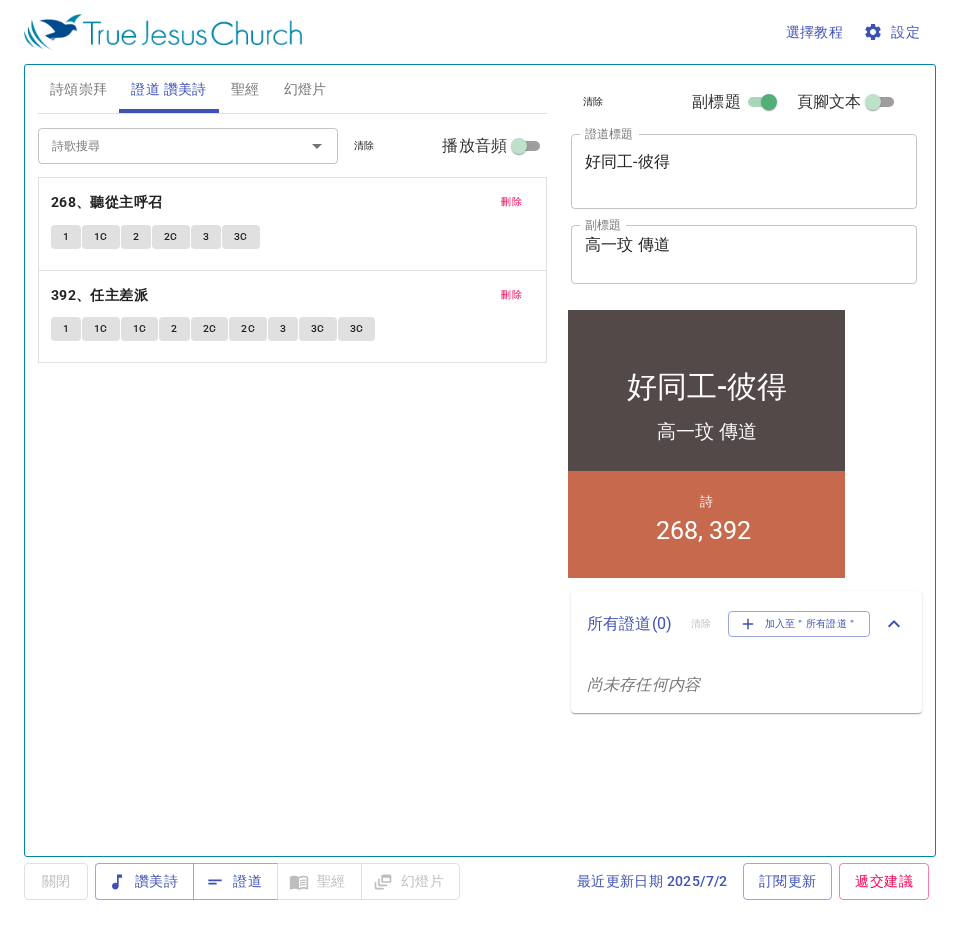 click on "幻燈片" at bounding box center (305, 89) 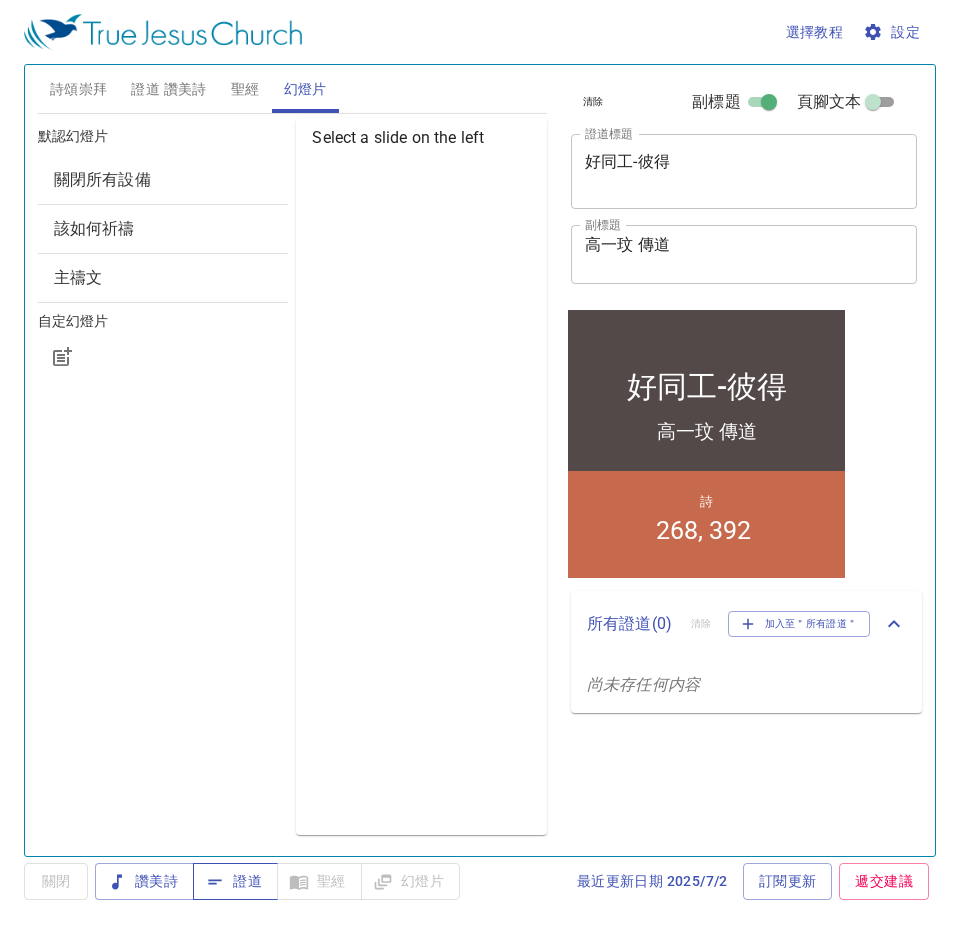 click on "證道" at bounding box center [235, 881] 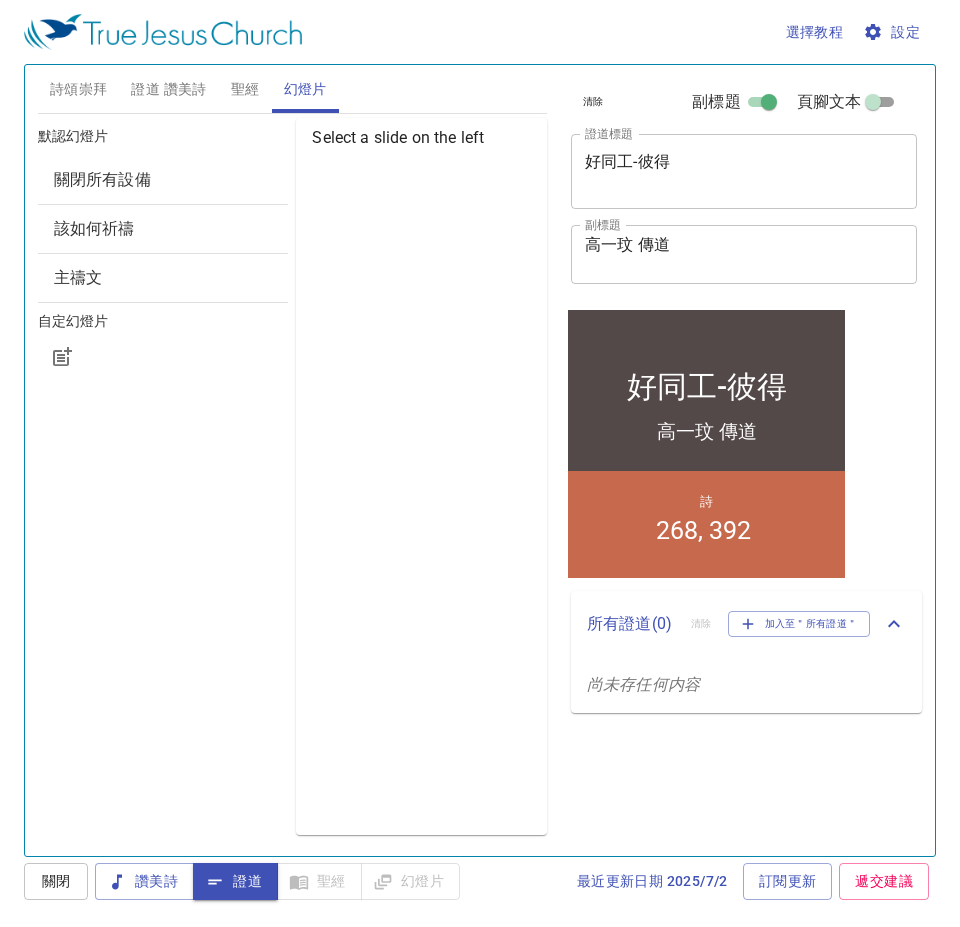 click on "Select a slide on the left" at bounding box center [421, 476] 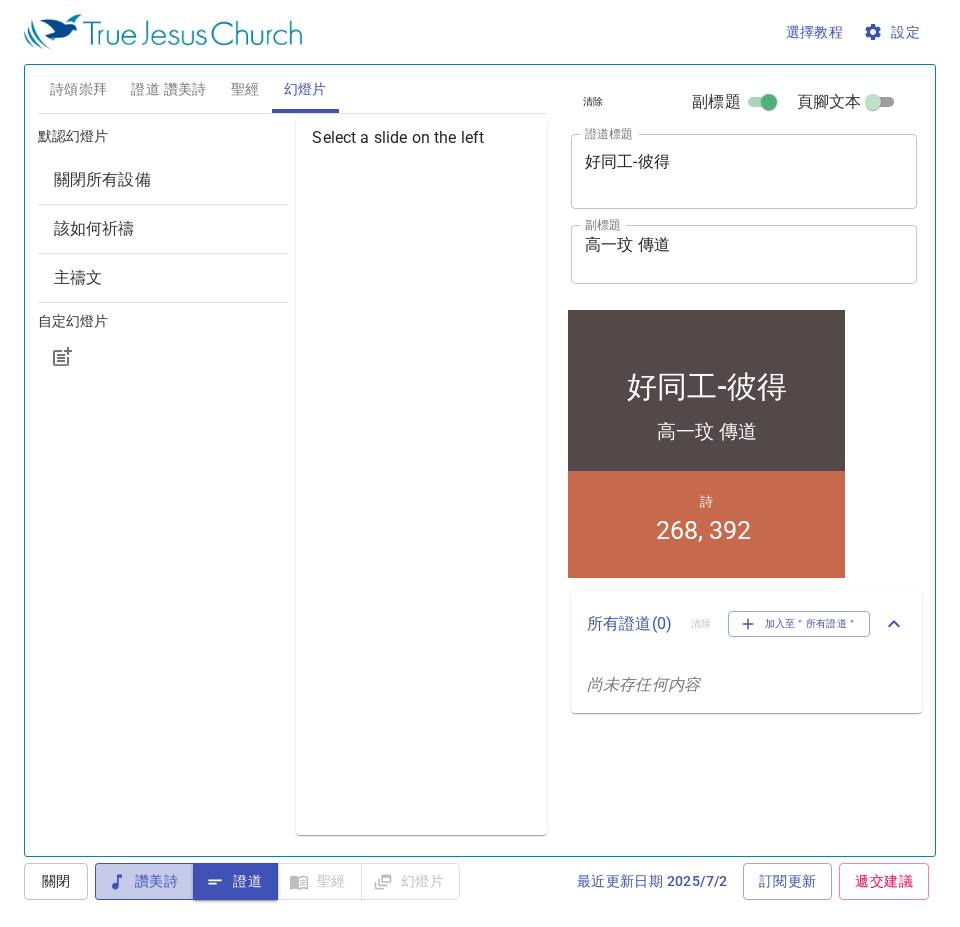 click on "讚美詩" at bounding box center [144, 881] 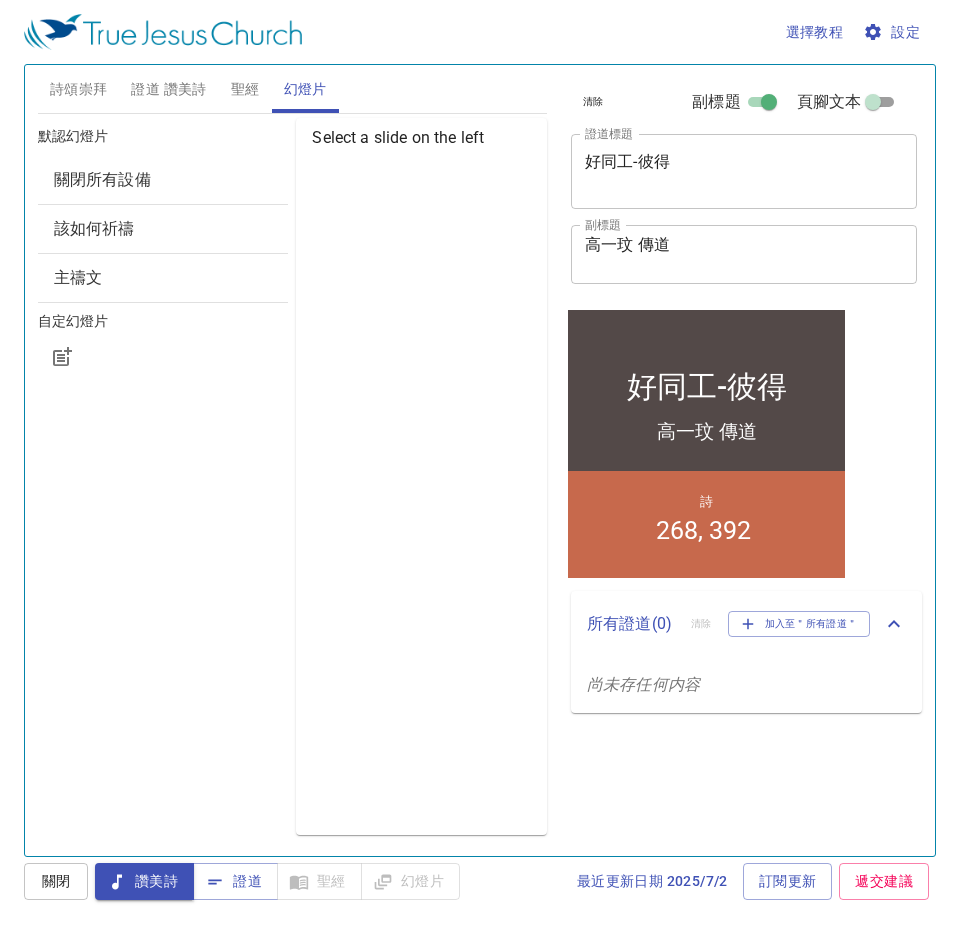 click on "選擇教程 設定 詩頌崇拜 證道 讚美詩 聖經 幻燈片 詩歌搜尋 詩歌搜尋   清除 播放音頻 刪除 274 (B)、福音要遍傳   1 2 3 4 刪除 293、洗淨罪愆   1 1C 2 2C 3 3C 4 4C 刪除 277、喜傳福音   1 1C 2 2C 3 3C 刪除 273、大喜信息   1 1C 1C 2 2C 2C 詩歌搜尋 詩歌搜尋   清除 播放音頻 刪除 268、聽從主呼召   1 1C 2 2C 3 3C 刪除 392、任主差派   1 1C 1C 2 2C 2C 3 3C 3C 創世記 1 挑選聖經章節 (Ctrl + /) 挑選聖經章節 (Ctrl + /)   經文歷史   上一節  (←, ↑)     下一節  (→, ↓) 顯示 1 節 顯示 2 節 顯示 3 節 顯示 4 節 顯示 5 節 1 ﻿起初 ，　神 創造 天 地 。 2 地 是 空虛 混沌 ，淵 面 黑暗 ；　神 的靈 運行 在水 面 上 。 3 神 說 ：要有 光 ，就有了光 。 4 神 看 光 是好的 ，就把光 暗 分開了 。 5 神 稱 光 為晝 ，稱 暗 為夜 。有晚上 ，有早晨 ，這是頭一 日 。 6 神 說 ：諸水 之間 要有空氣 ，將水 分 7 8" at bounding box center (480, 463) 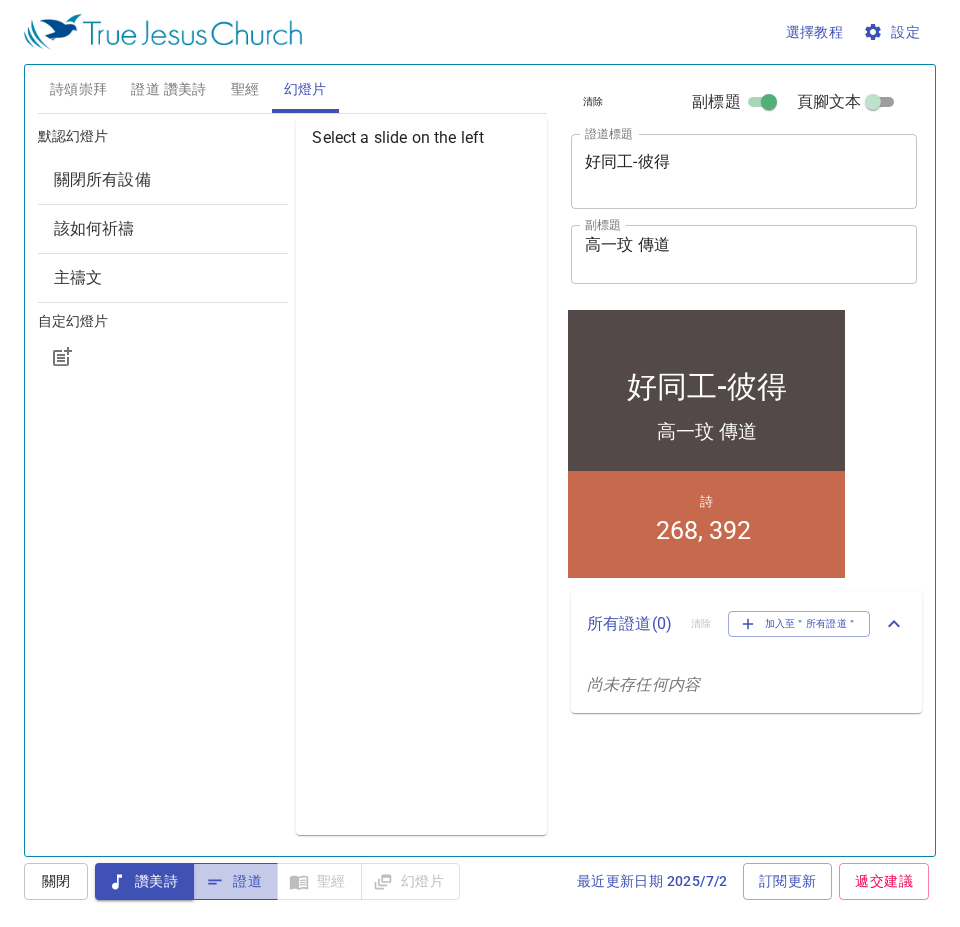 click on "證道" at bounding box center [235, 881] 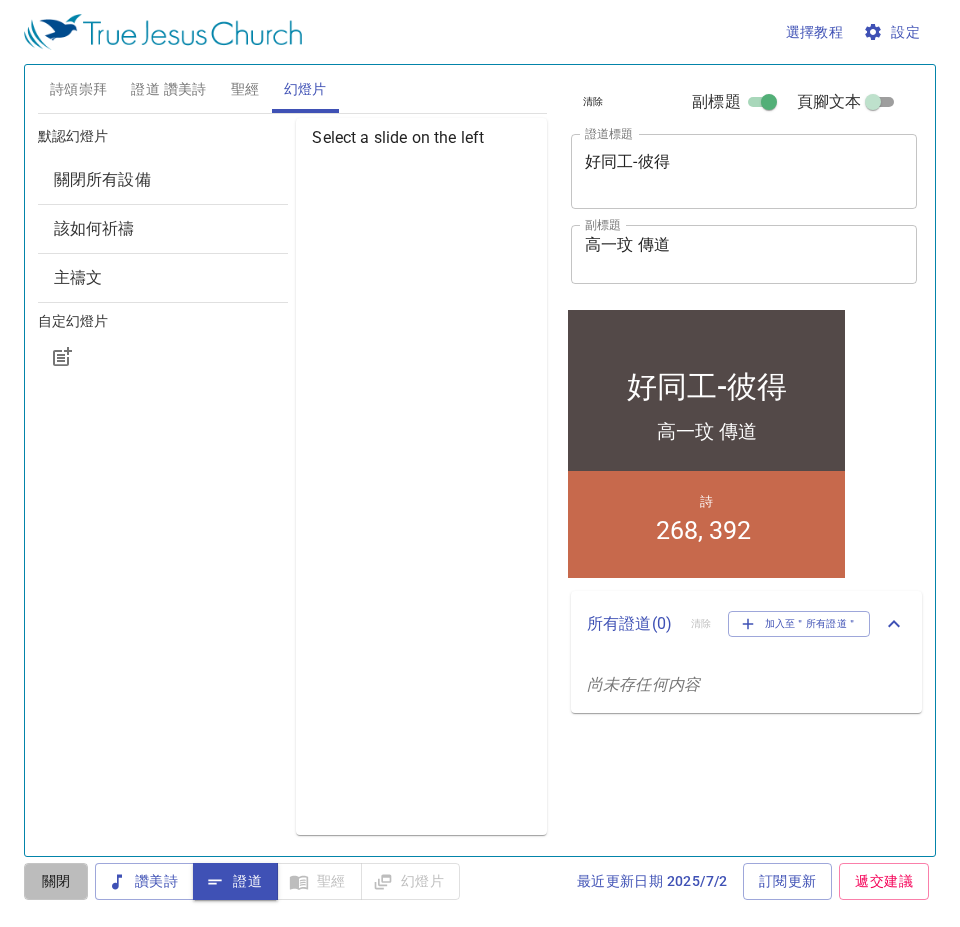 click on "關閉" at bounding box center [56, 881] 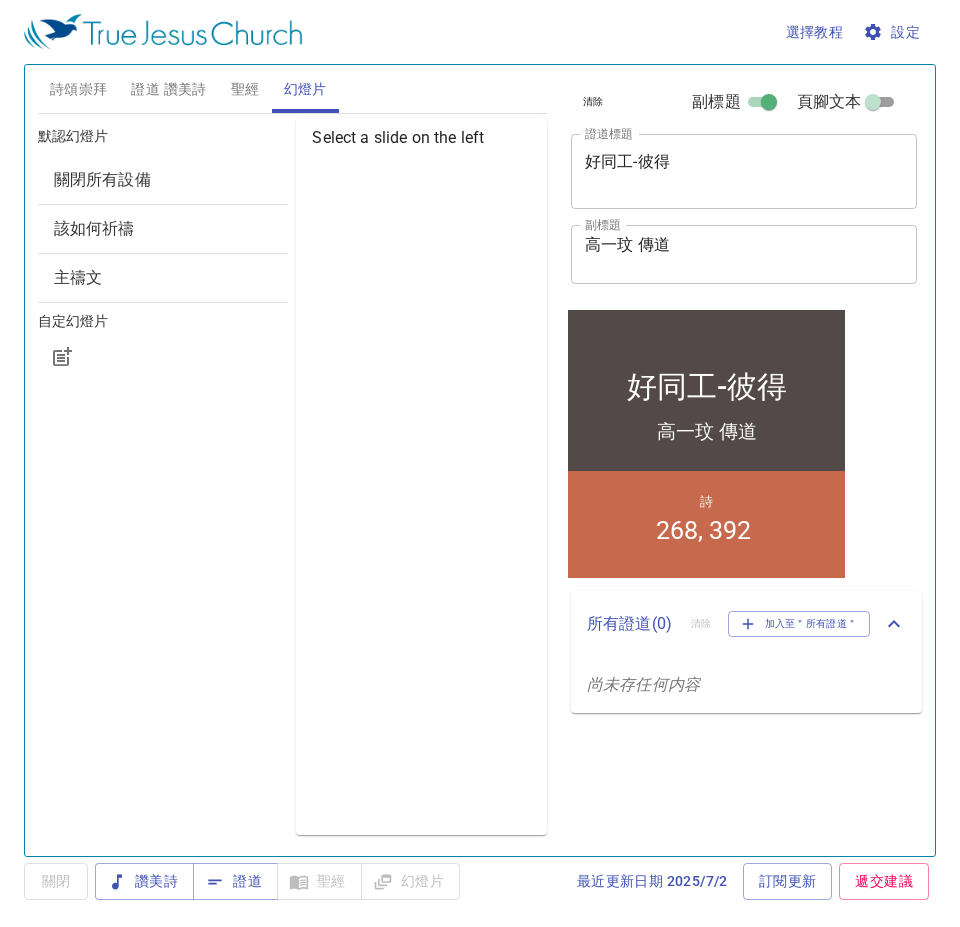 click on "詩頌崇拜" at bounding box center [79, 89] 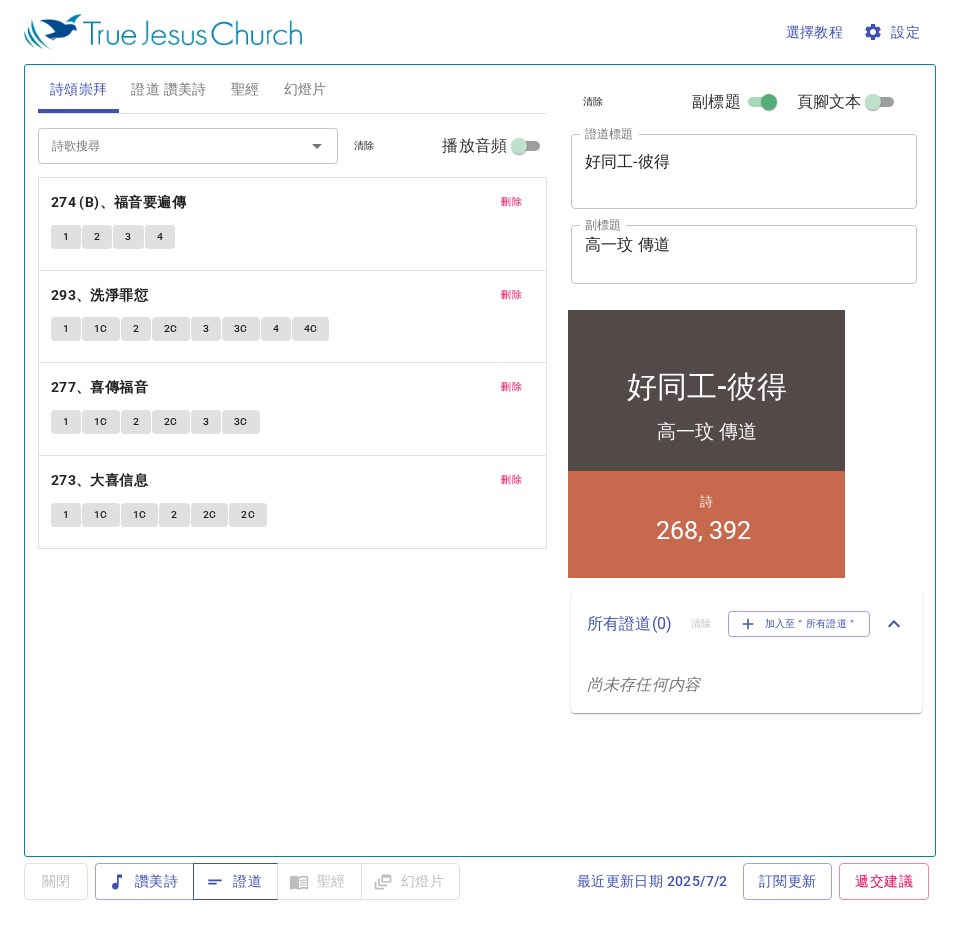 click on "證道" at bounding box center [235, 881] 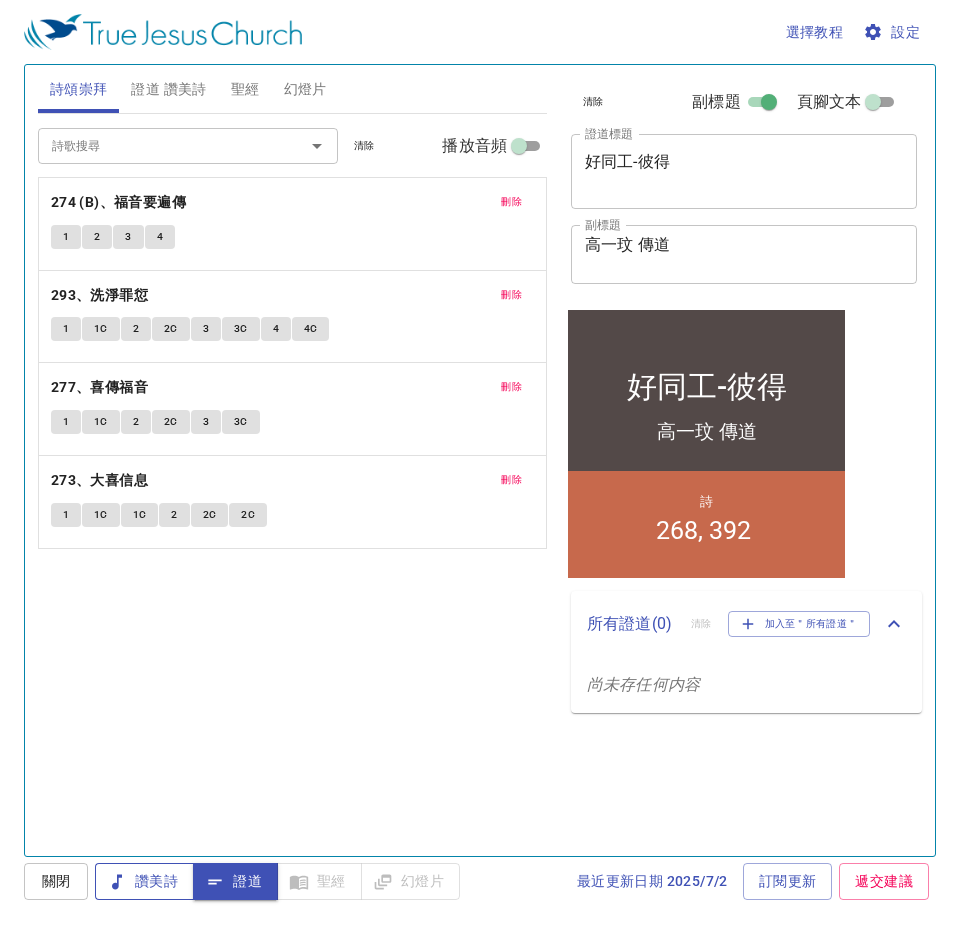 click 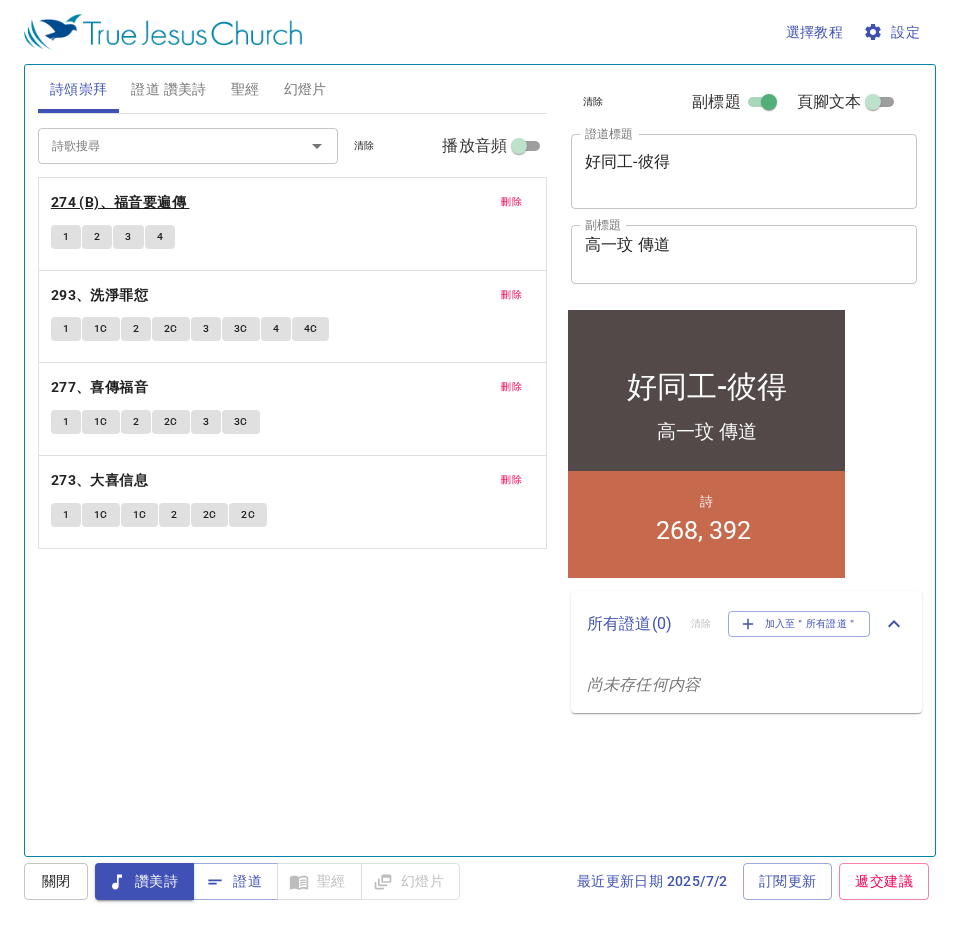 click on "274 (B)、福音要遍傳" at bounding box center [118, 202] 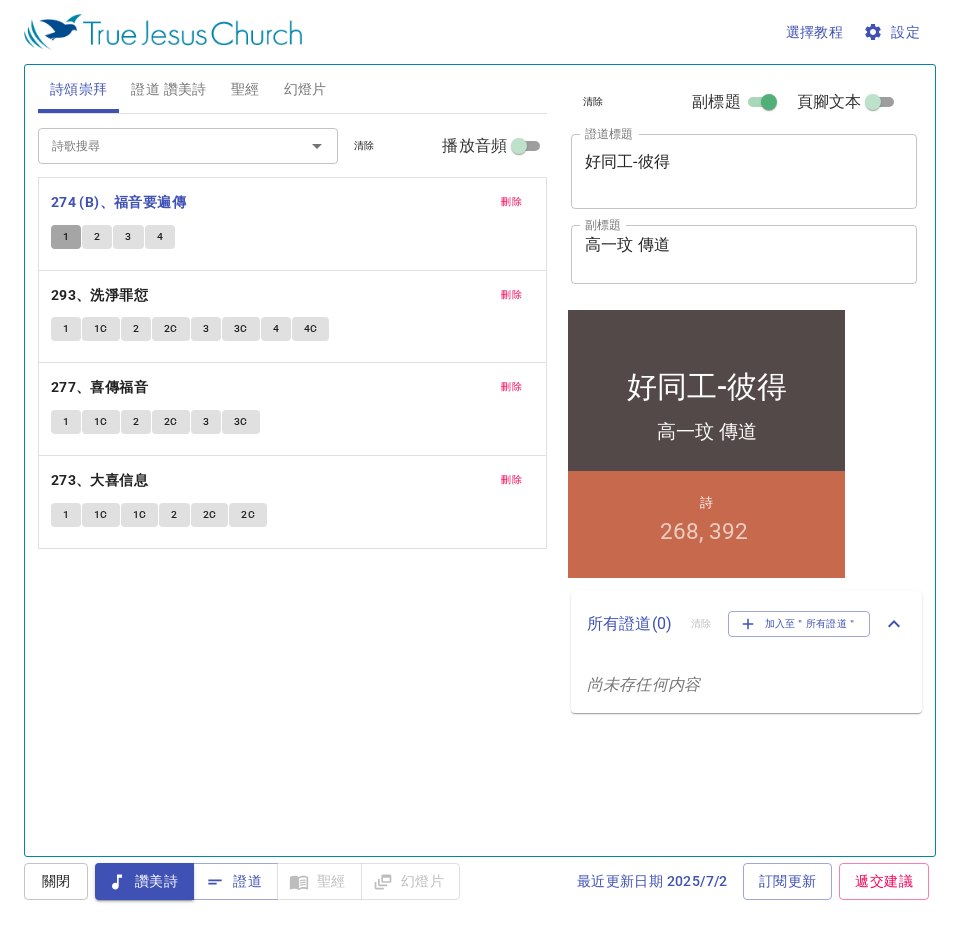 click on "1" at bounding box center [66, 237] 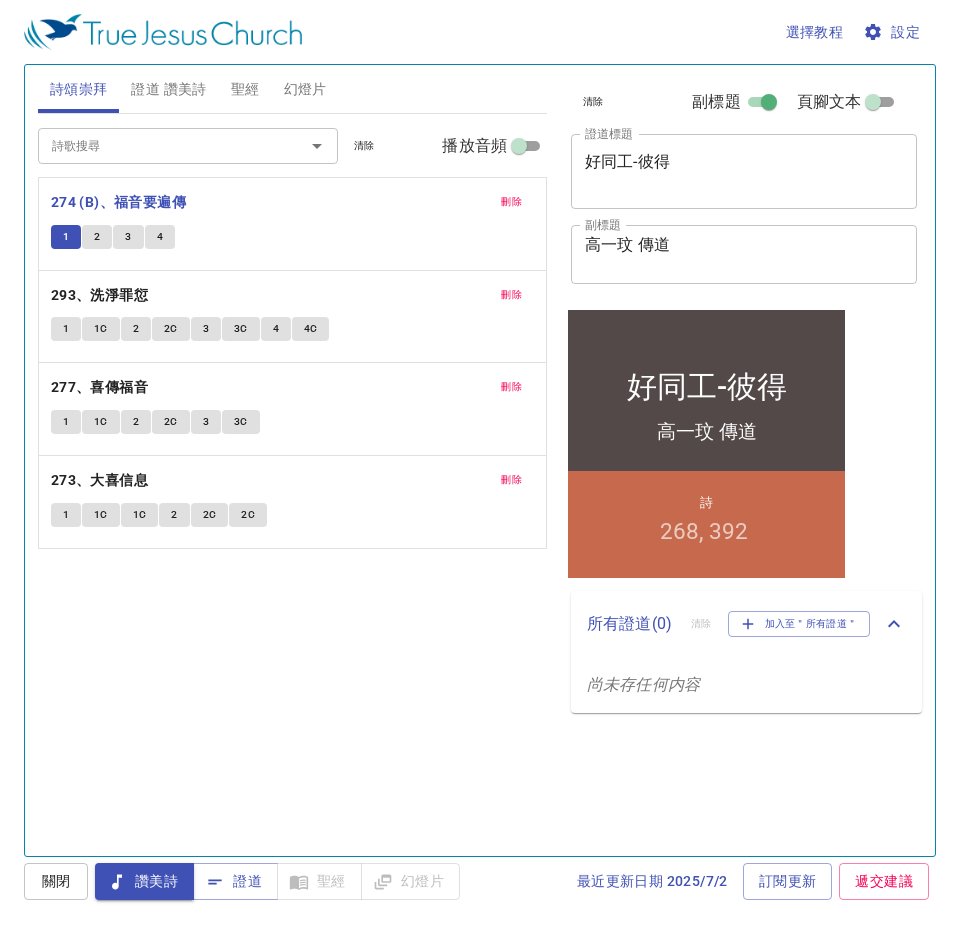 type 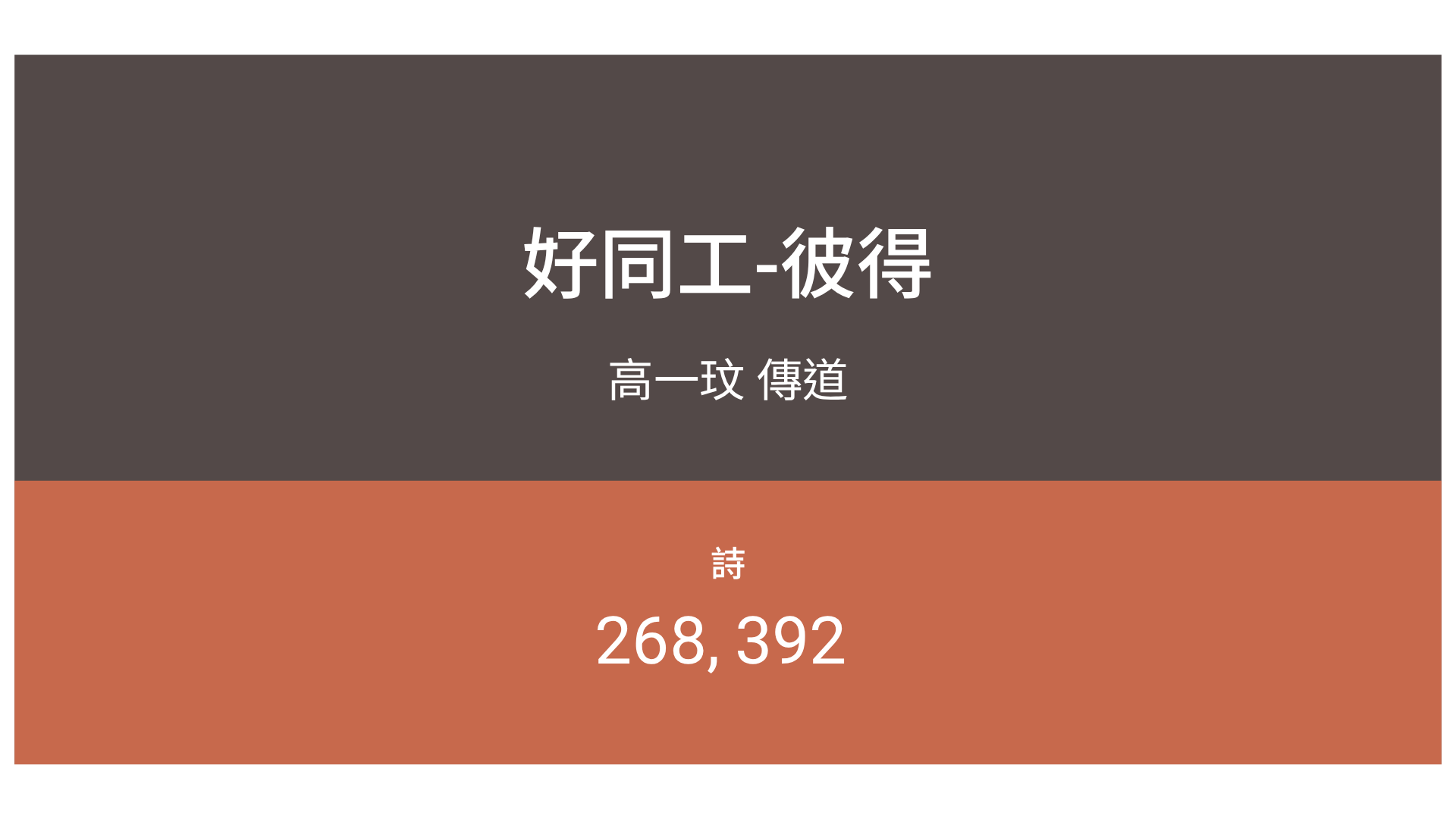 scroll, scrollTop: 0, scrollLeft: 0, axis: both 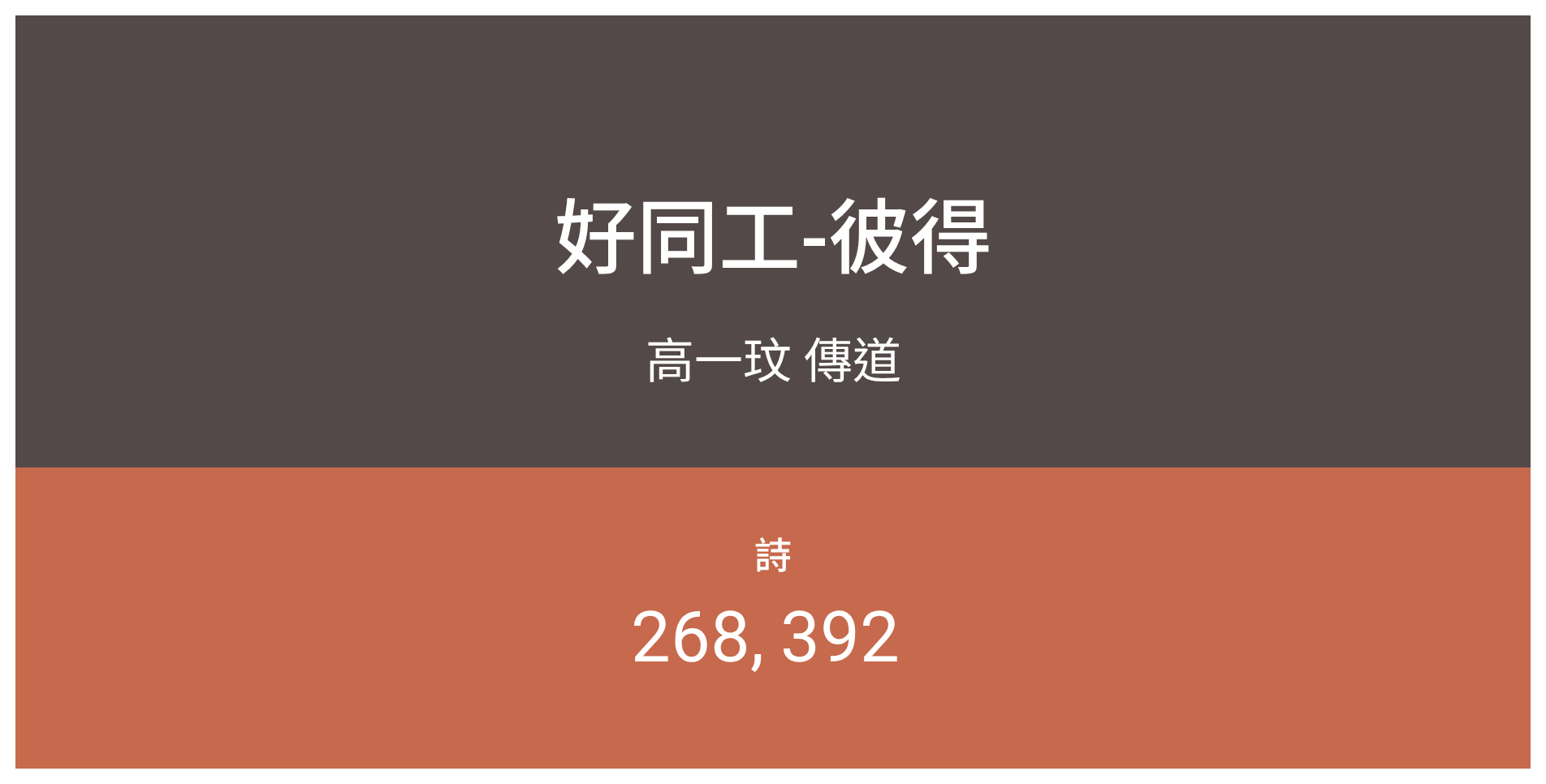 type 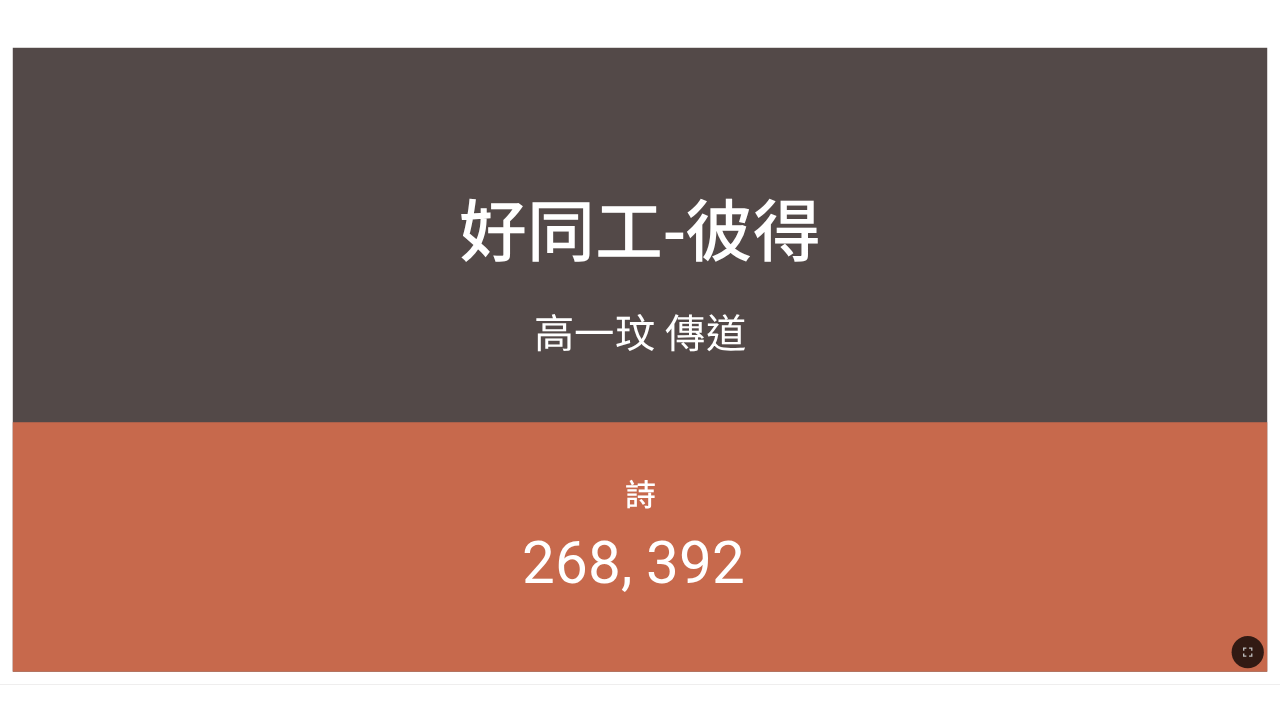scroll, scrollTop: 0, scrollLeft: 0, axis: both 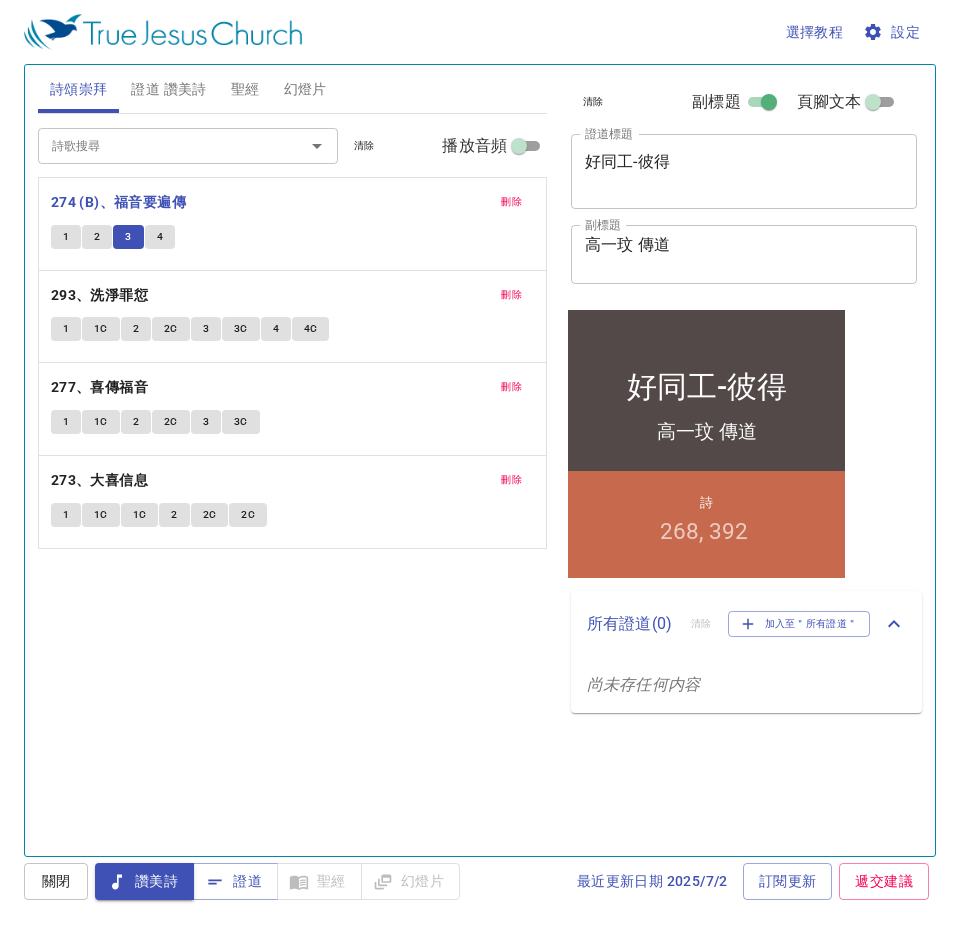 type 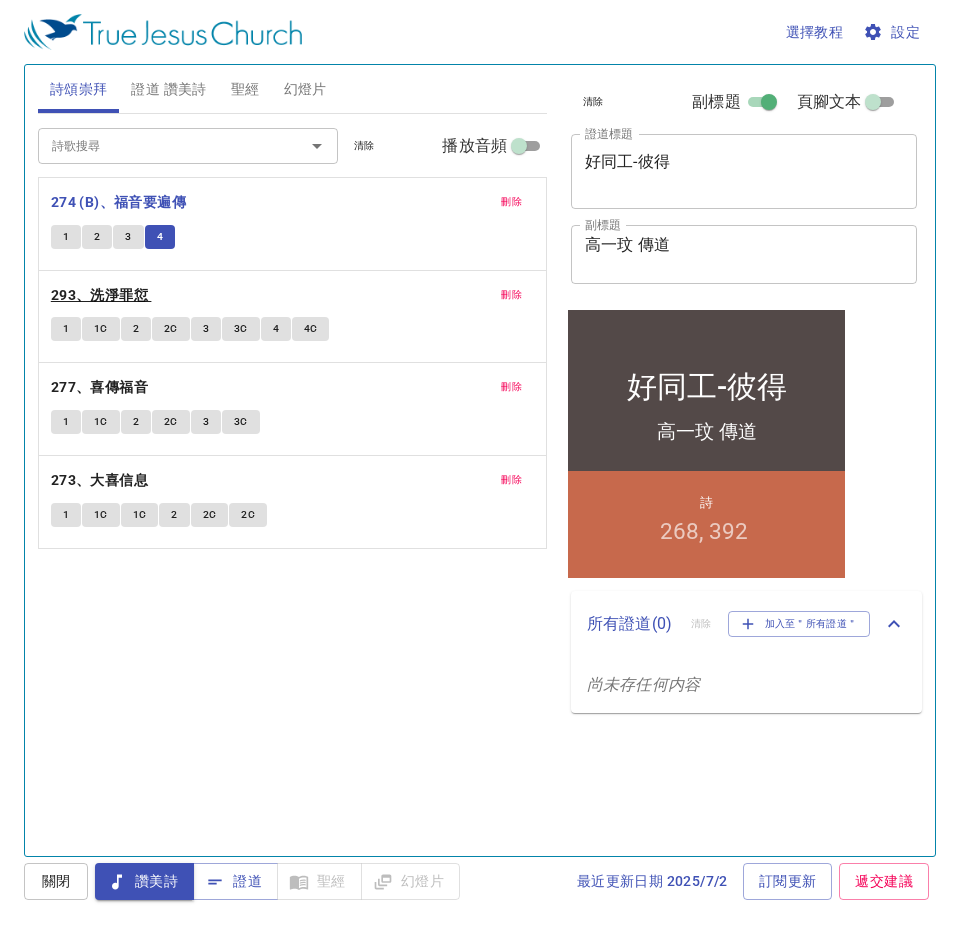 click on "293、洗淨罪愆" at bounding box center [99, 295] 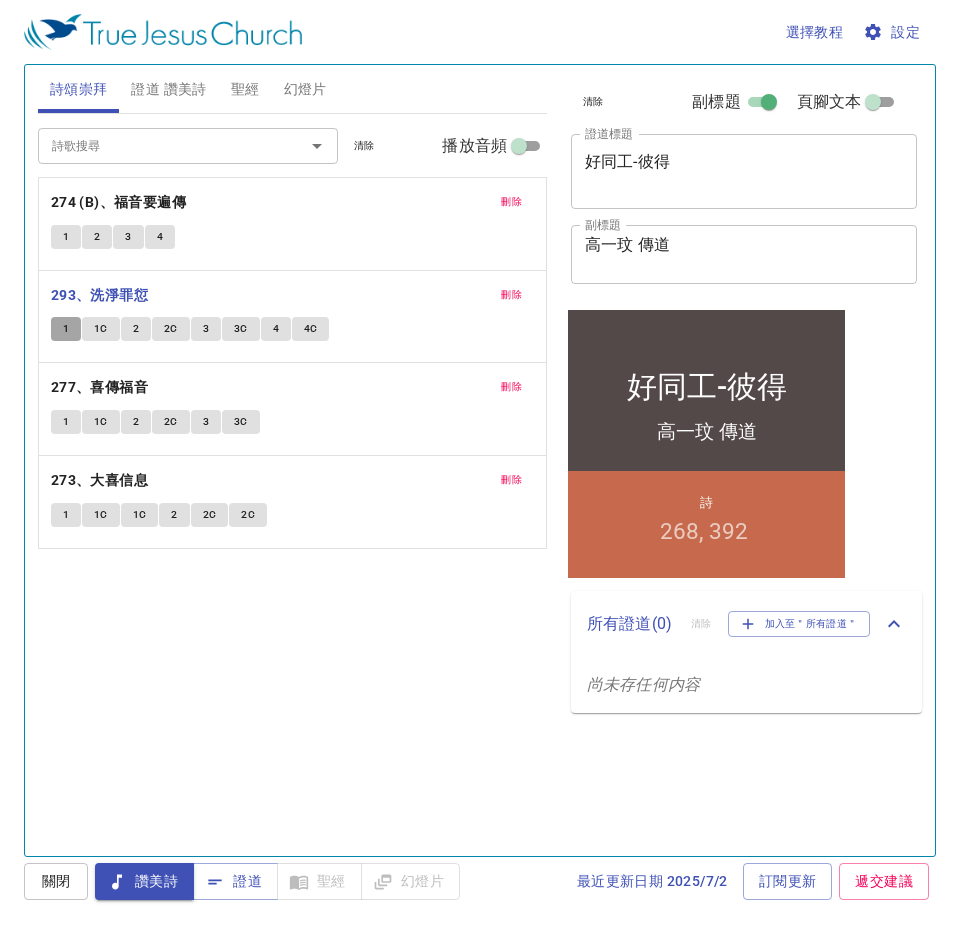 click on "1" at bounding box center (66, 329) 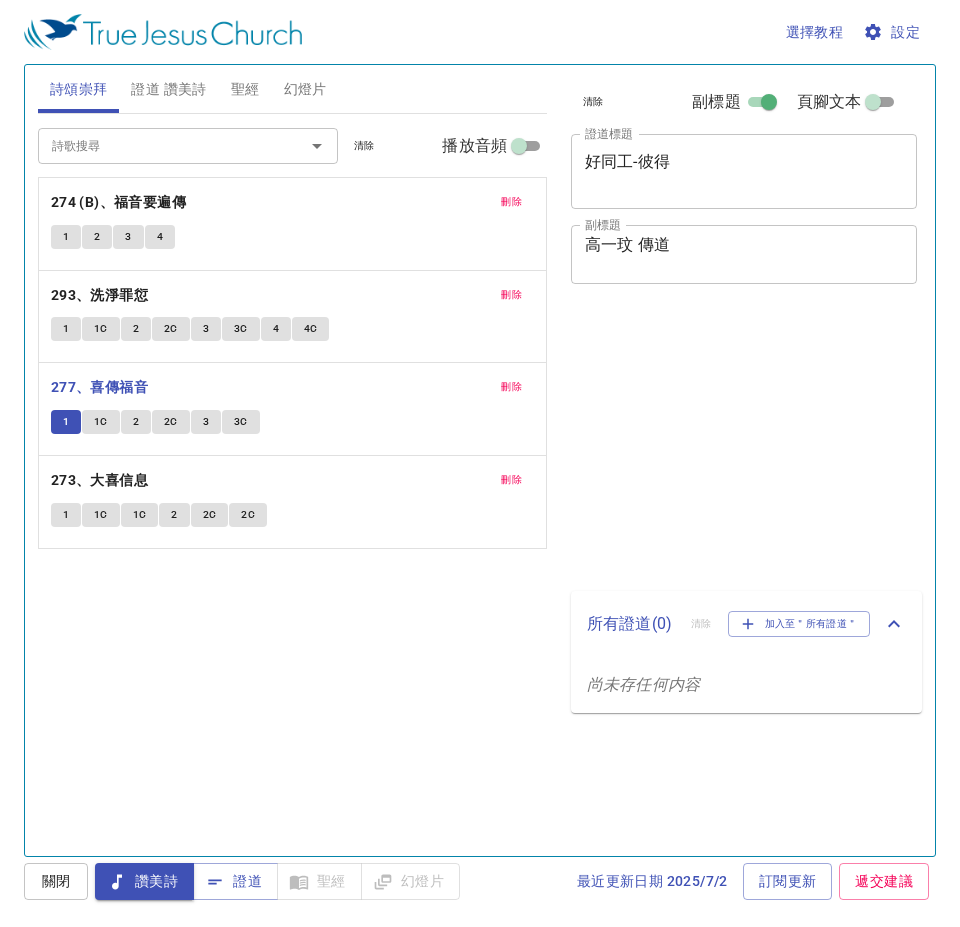 scroll, scrollTop: 0, scrollLeft: 0, axis: both 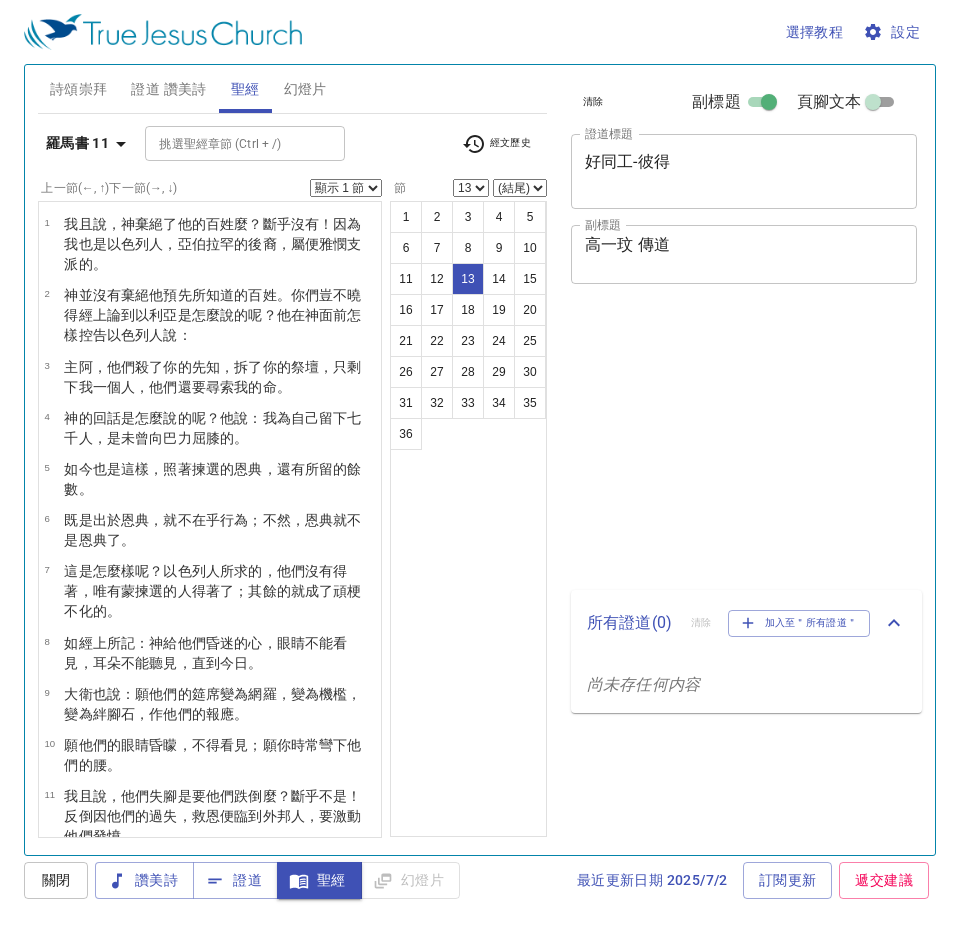 select on "13" 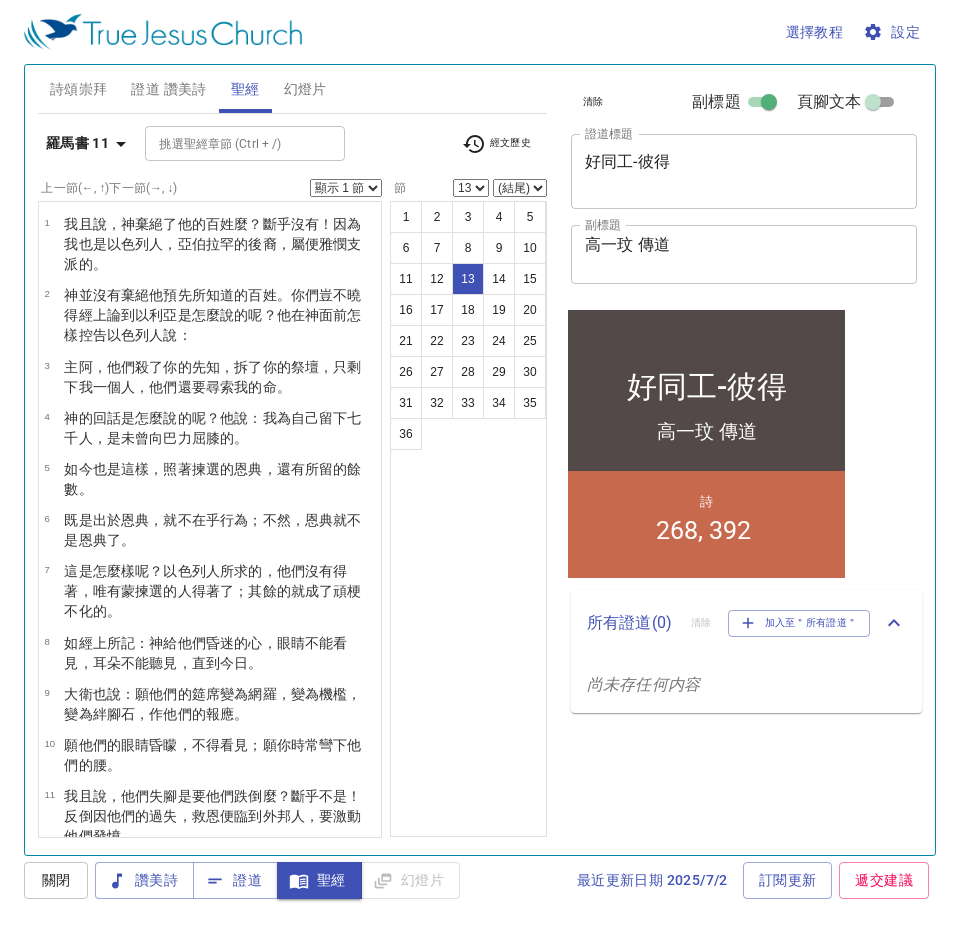 scroll, scrollTop: 411, scrollLeft: 0, axis: vertical 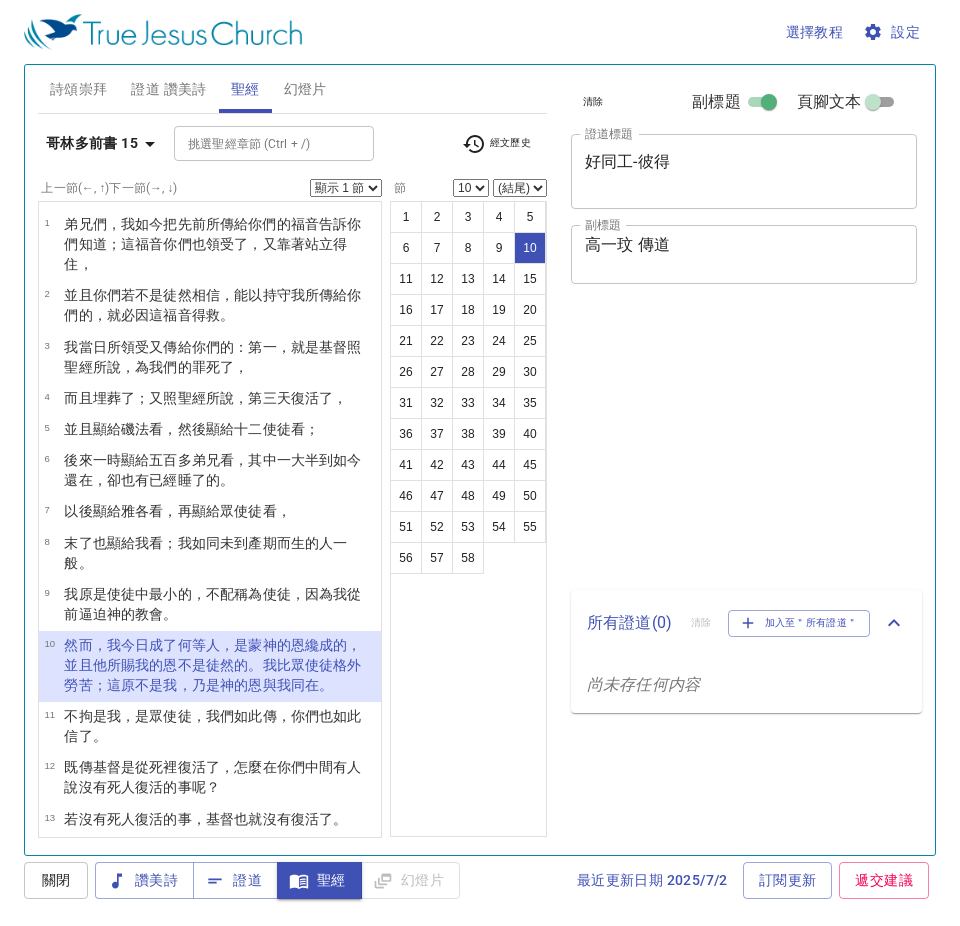 select on "10" 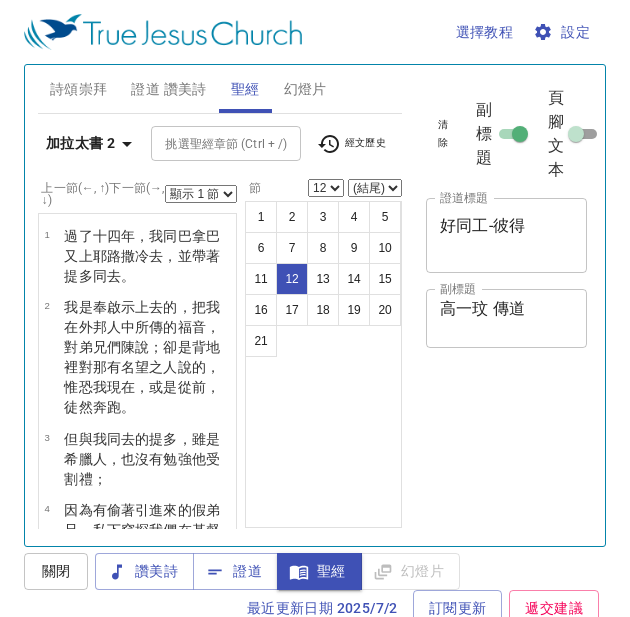 select on "12" 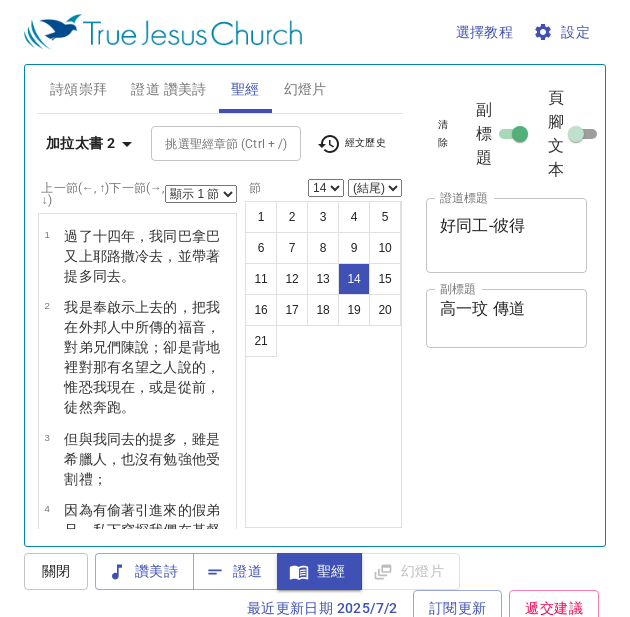 select on "14" 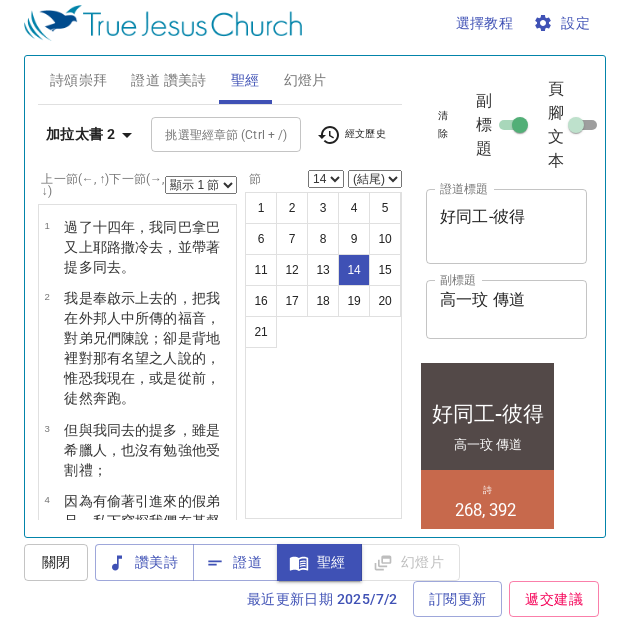 scroll, scrollTop: 9, scrollLeft: 0, axis: vertical 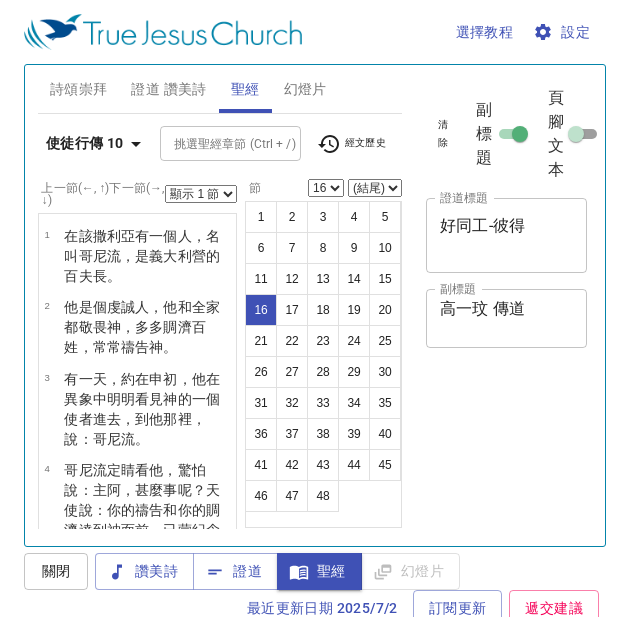 select on "16" 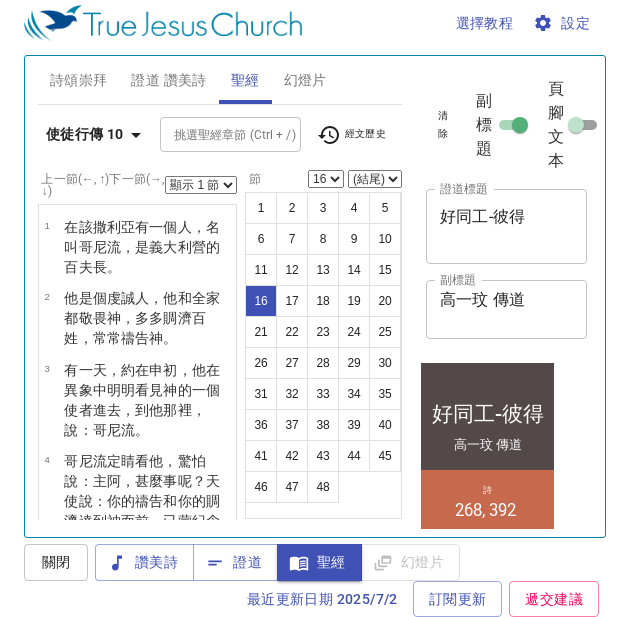 scroll, scrollTop: 9, scrollLeft: 0, axis: vertical 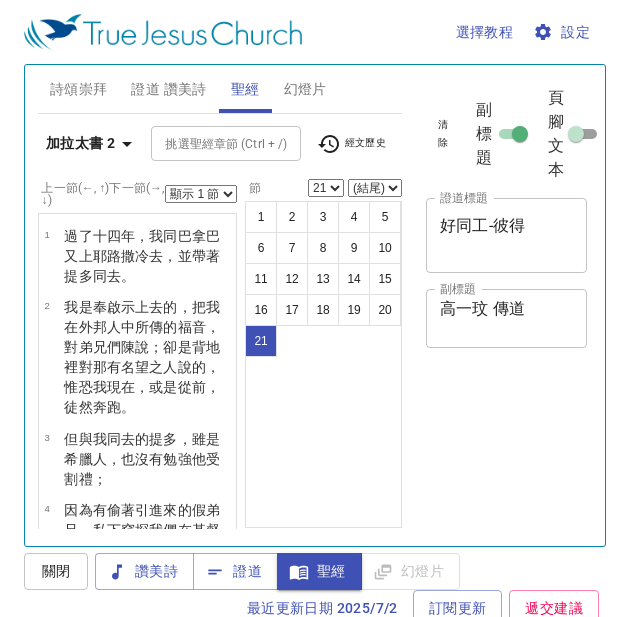 select on "21" 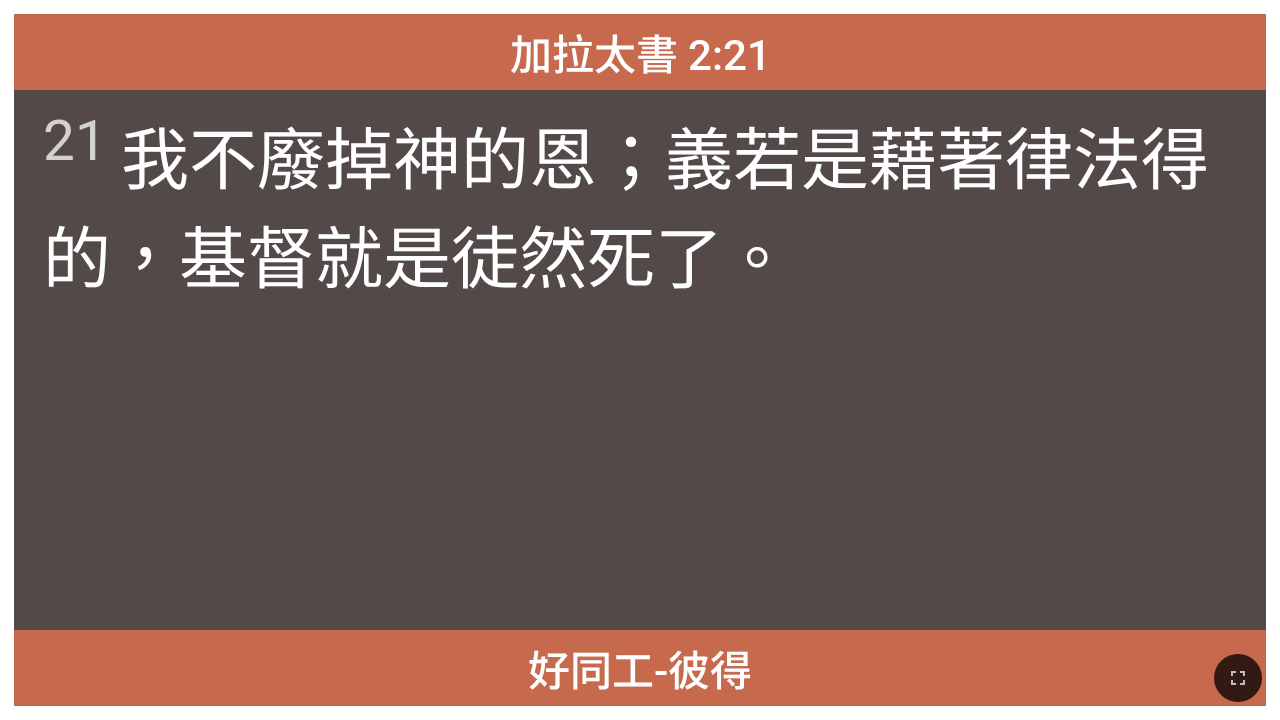 scroll, scrollTop: 0, scrollLeft: 0, axis: both 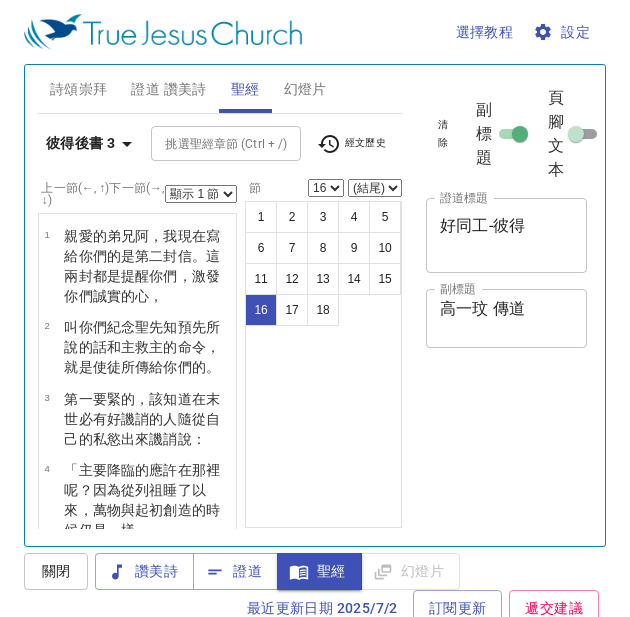 select on "16" 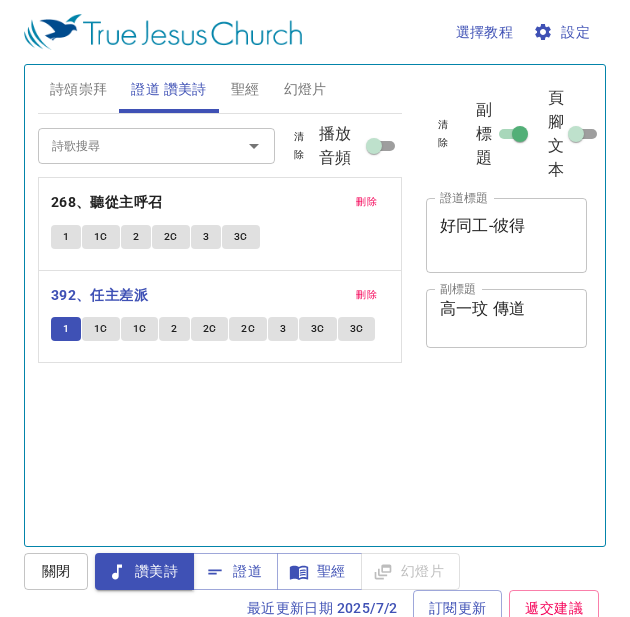 scroll, scrollTop: 9, scrollLeft: 0, axis: vertical 